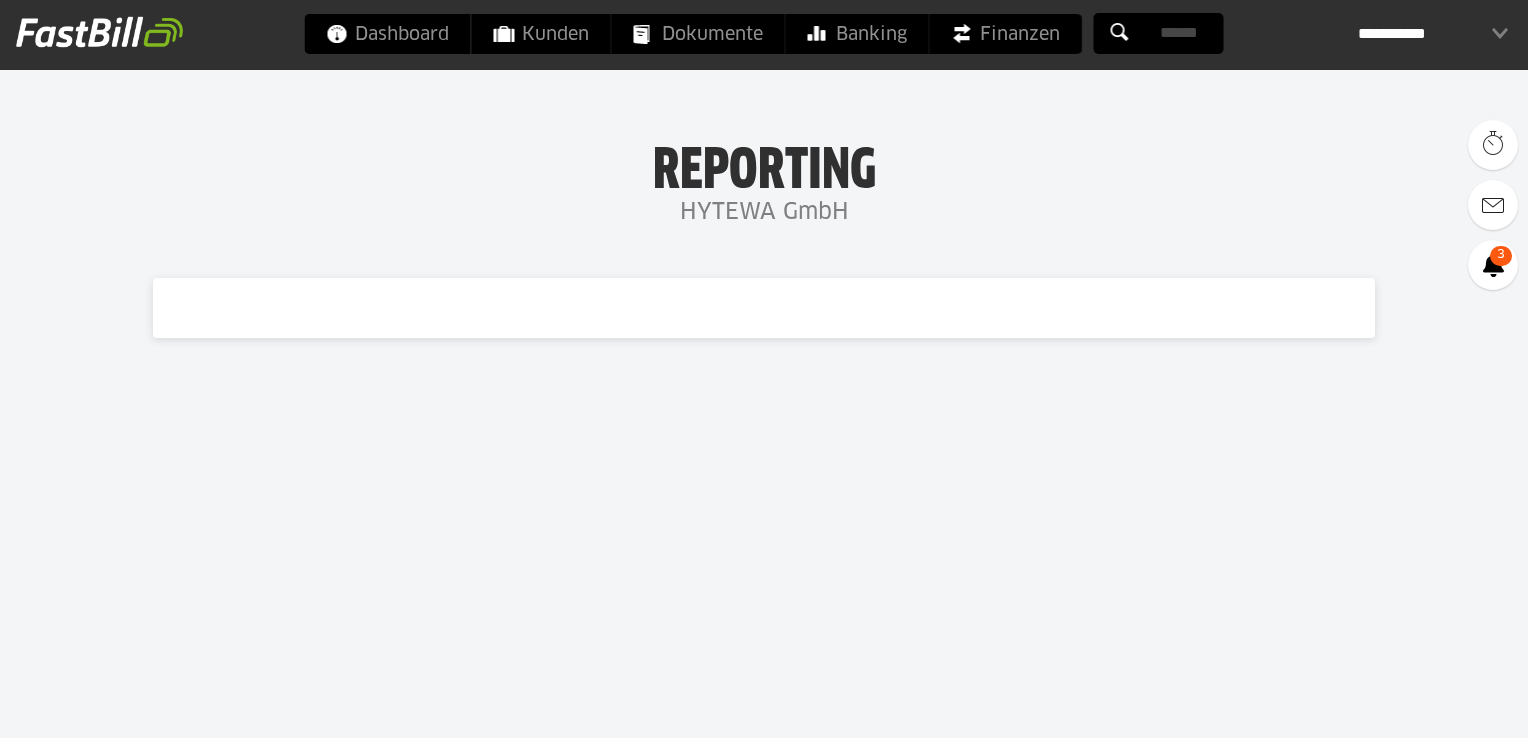 scroll, scrollTop: 0, scrollLeft: 0, axis: both 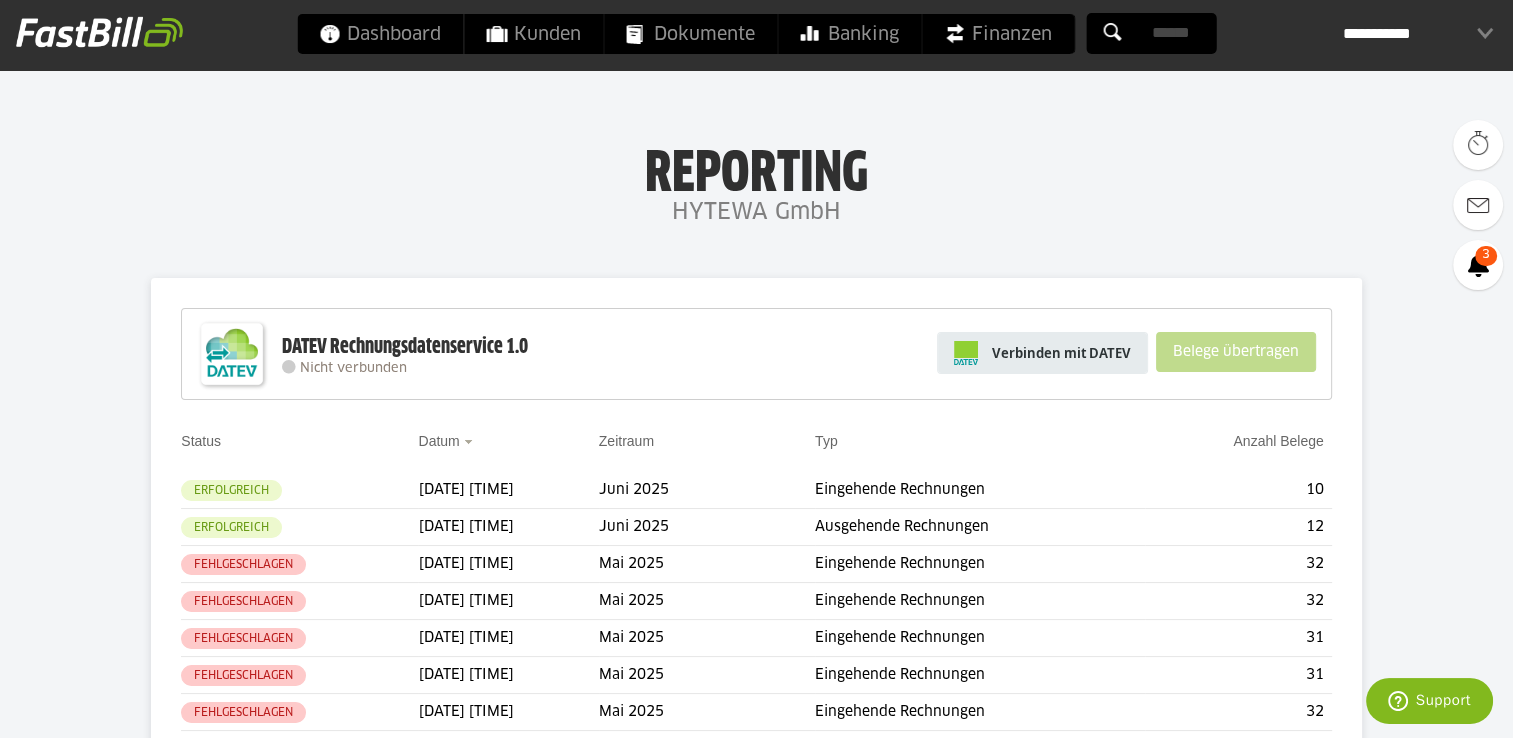 click on "Verbinden mit DATEV" at bounding box center (1061, 353) 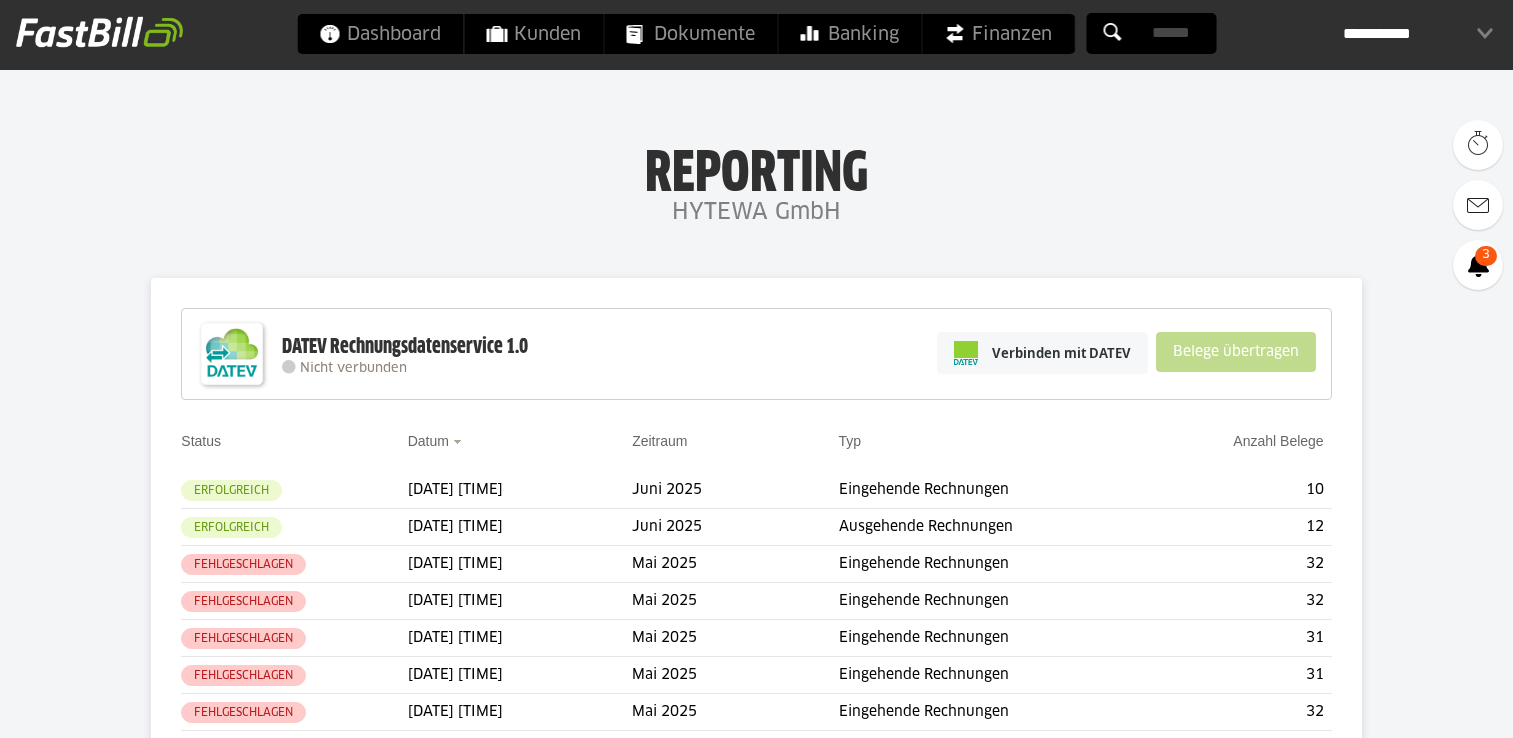 scroll, scrollTop: 0, scrollLeft: 0, axis: both 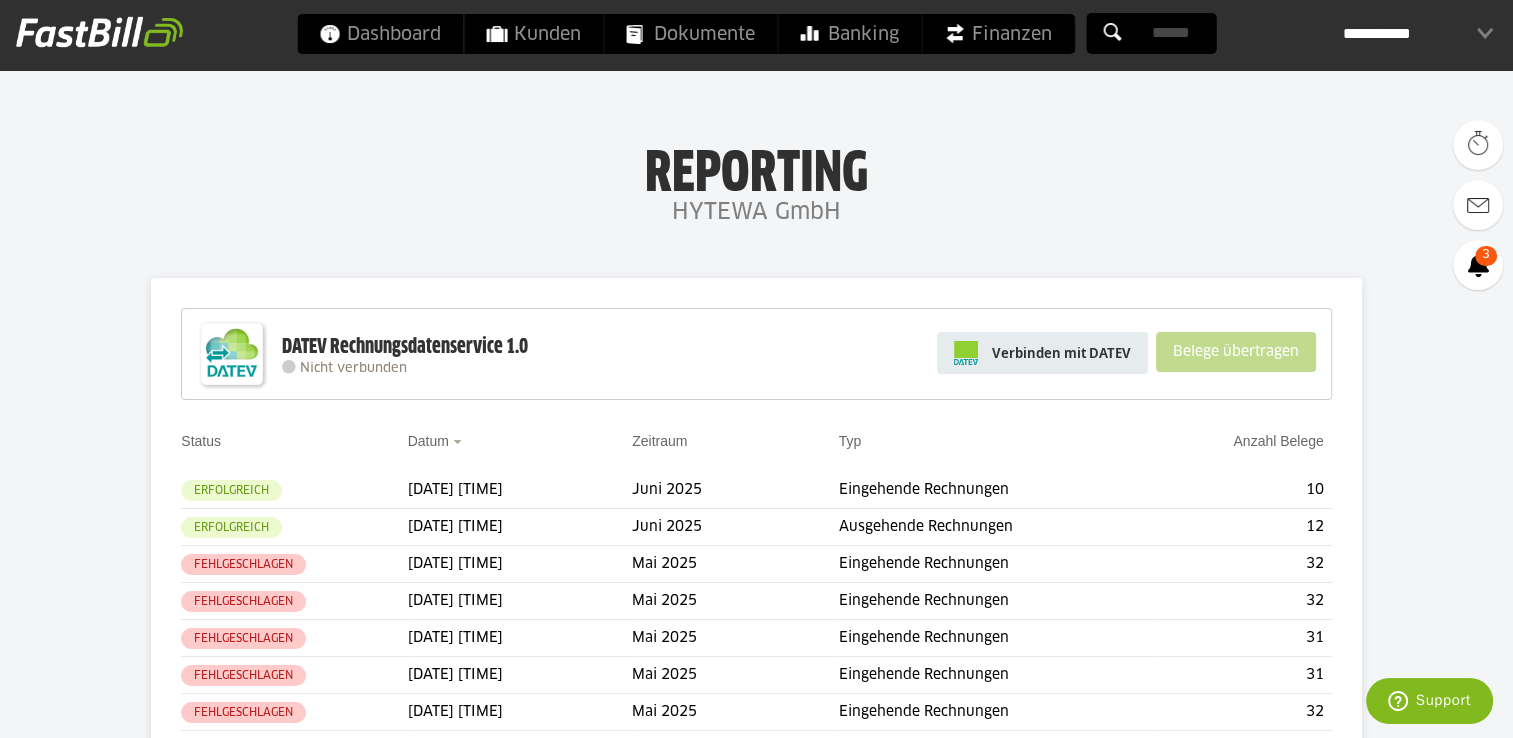 click on "Verbinden mit DATEV" at bounding box center (1042, 353) 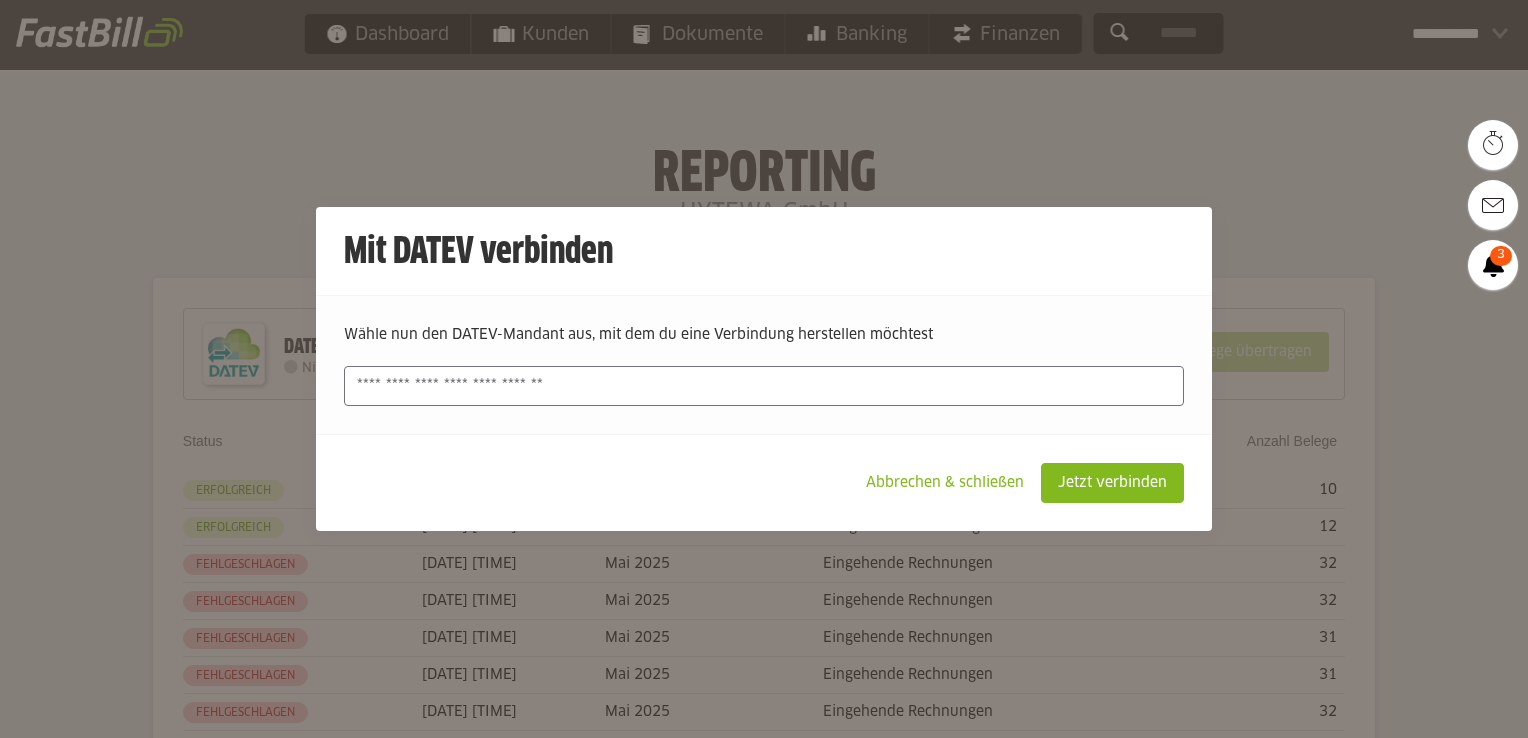 scroll, scrollTop: 0, scrollLeft: 0, axis: both 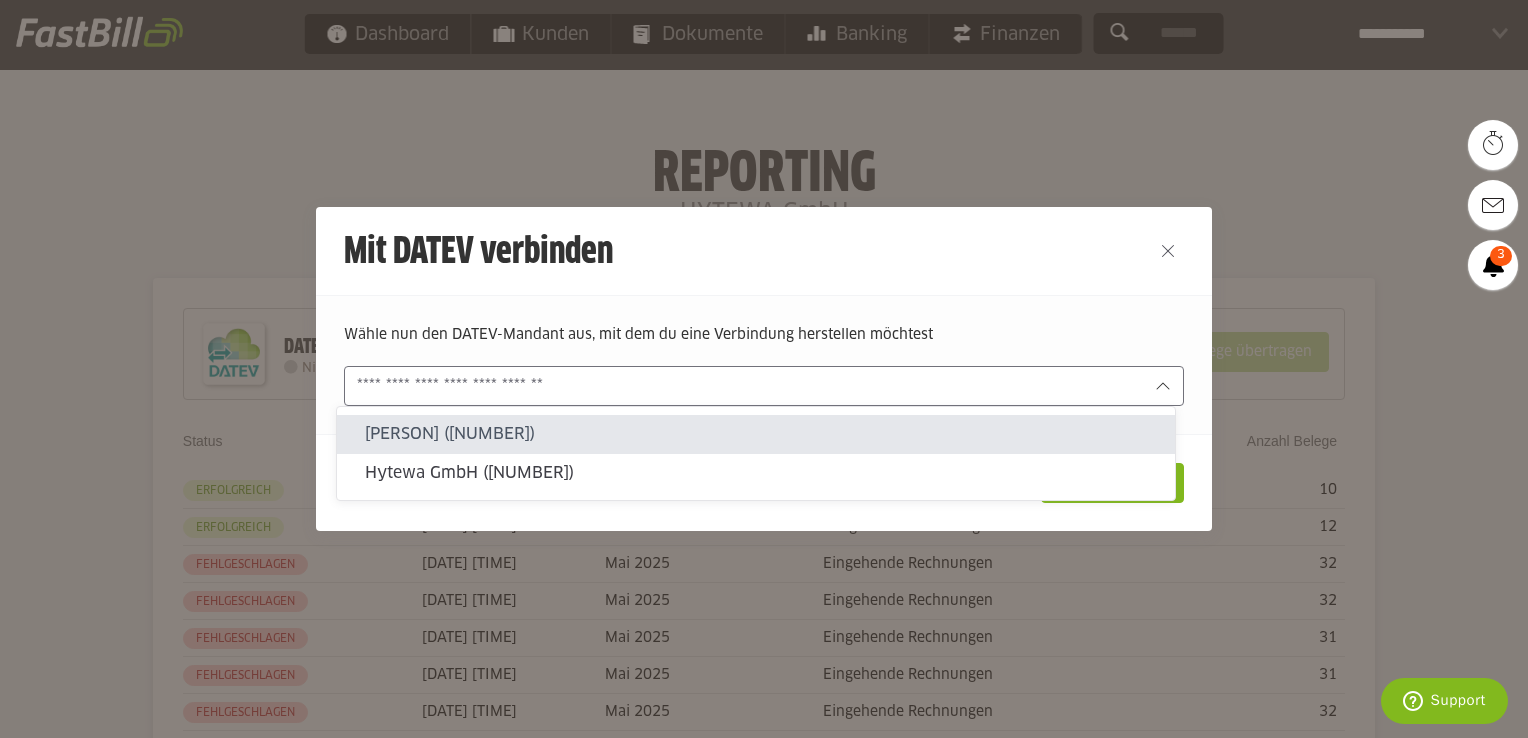 click at bounding box center [764, 386] 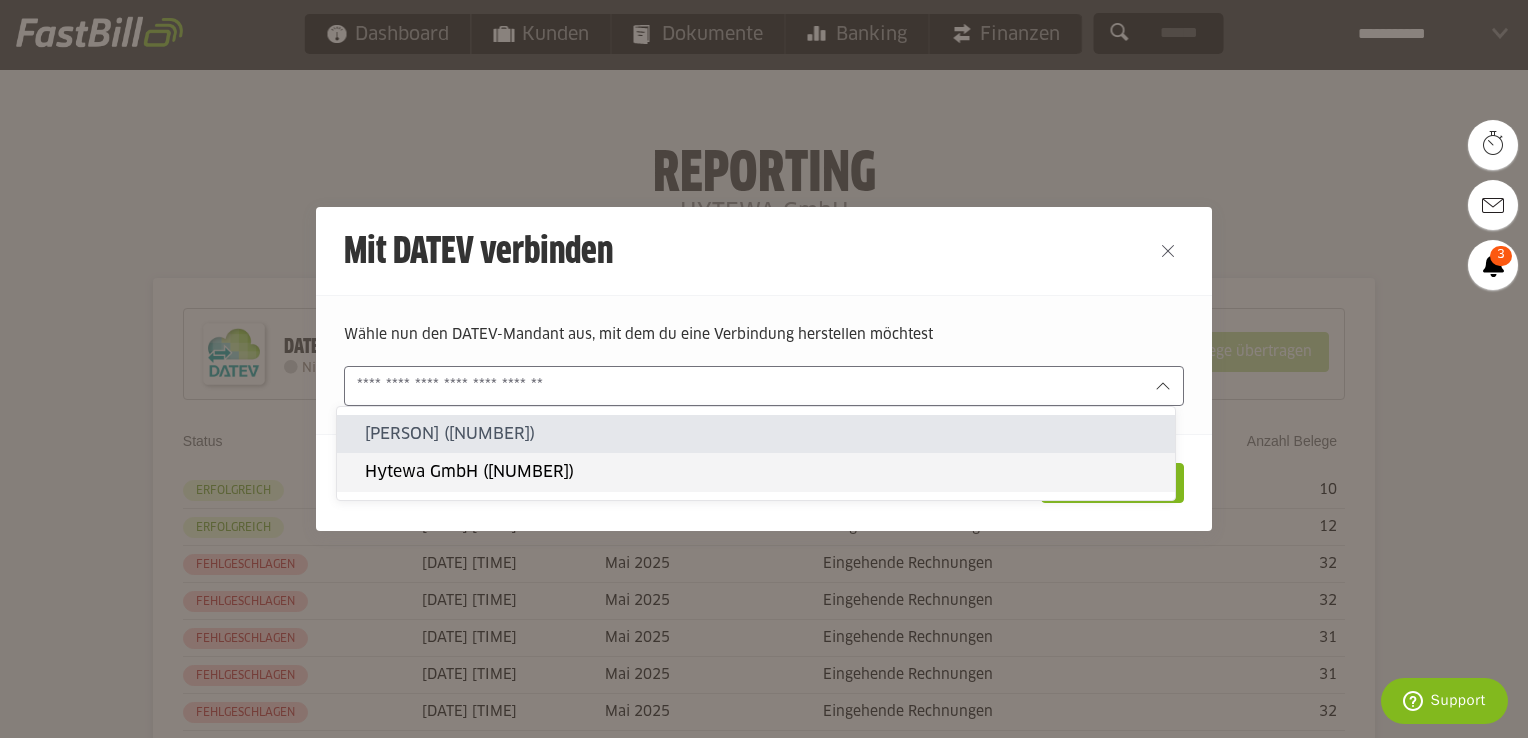 click on "Hytewa GmbH (917983-10080)" at bounding box center (756, 473) 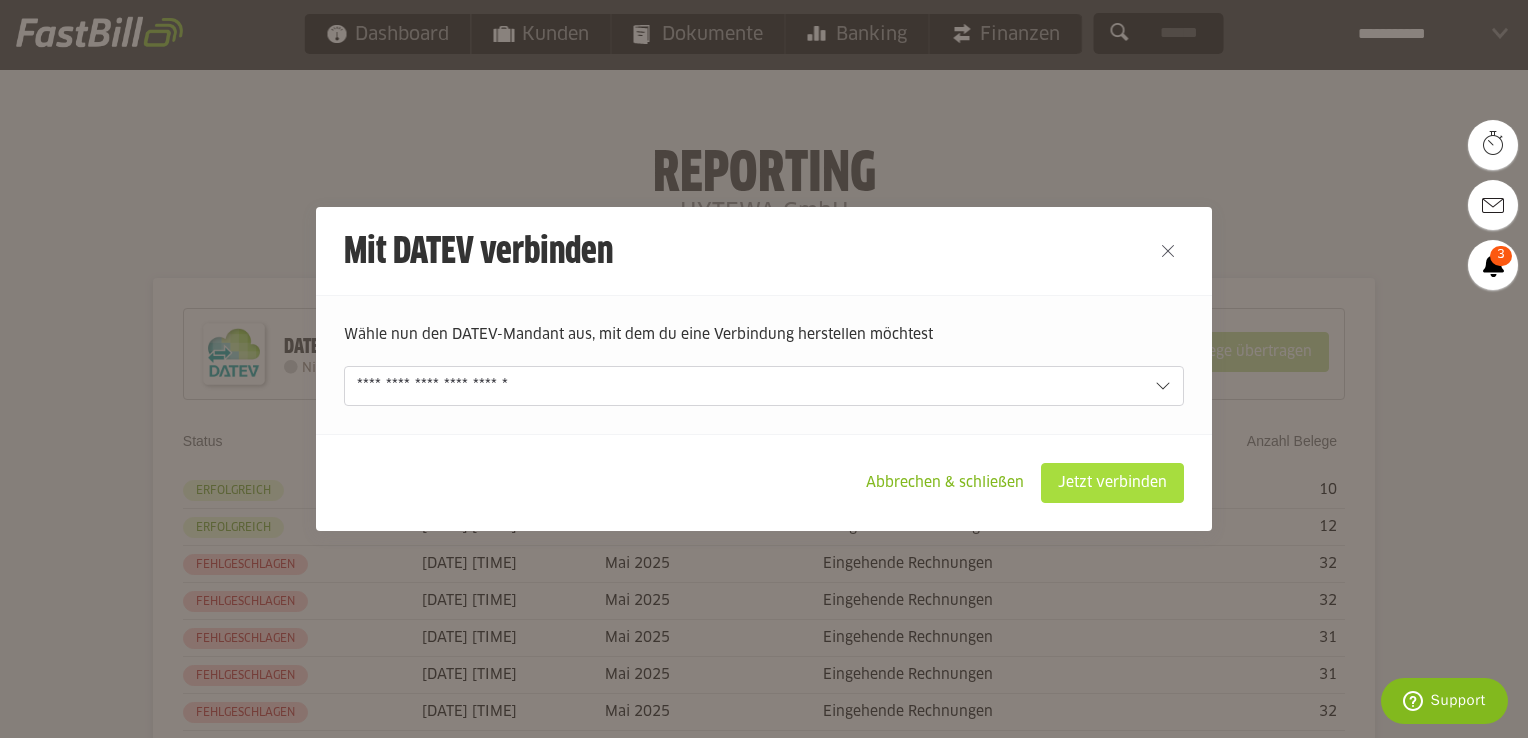 click on "Jetzt verbinden" at bounding box center [1112, 483] 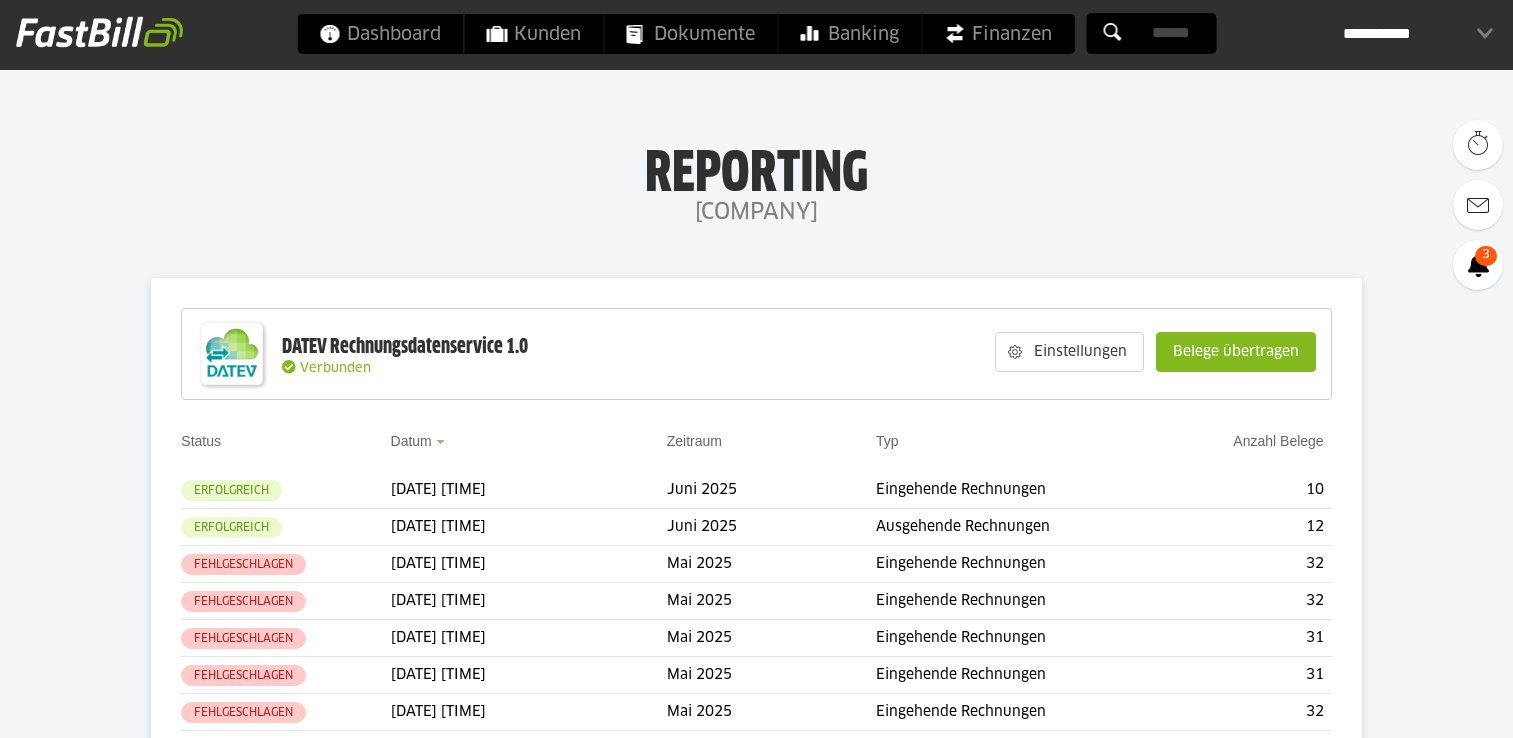 scroll, scrollTop: 0, scrollLeft: 0, axis: both 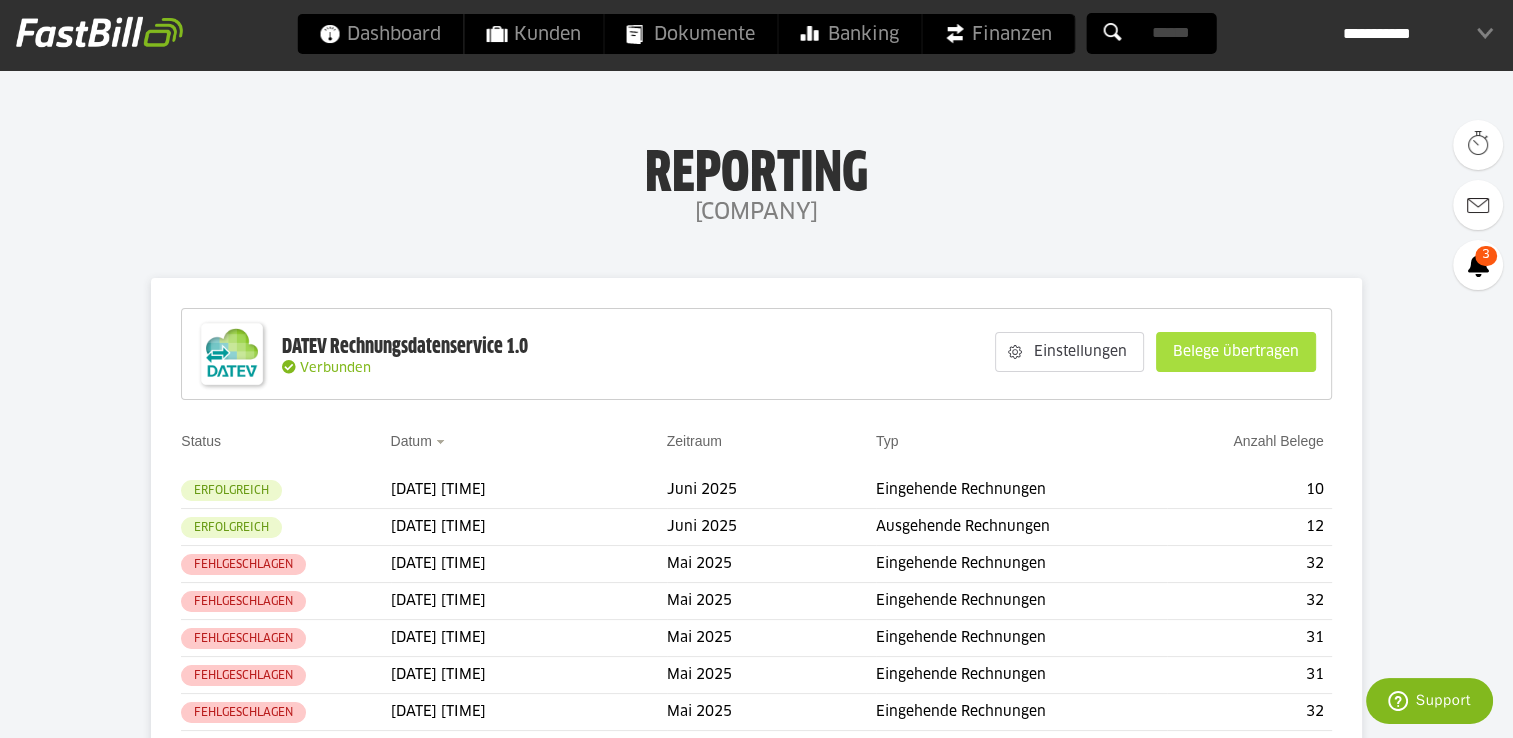 click on "Belege übertragen" at bounding box center (1236, 352) 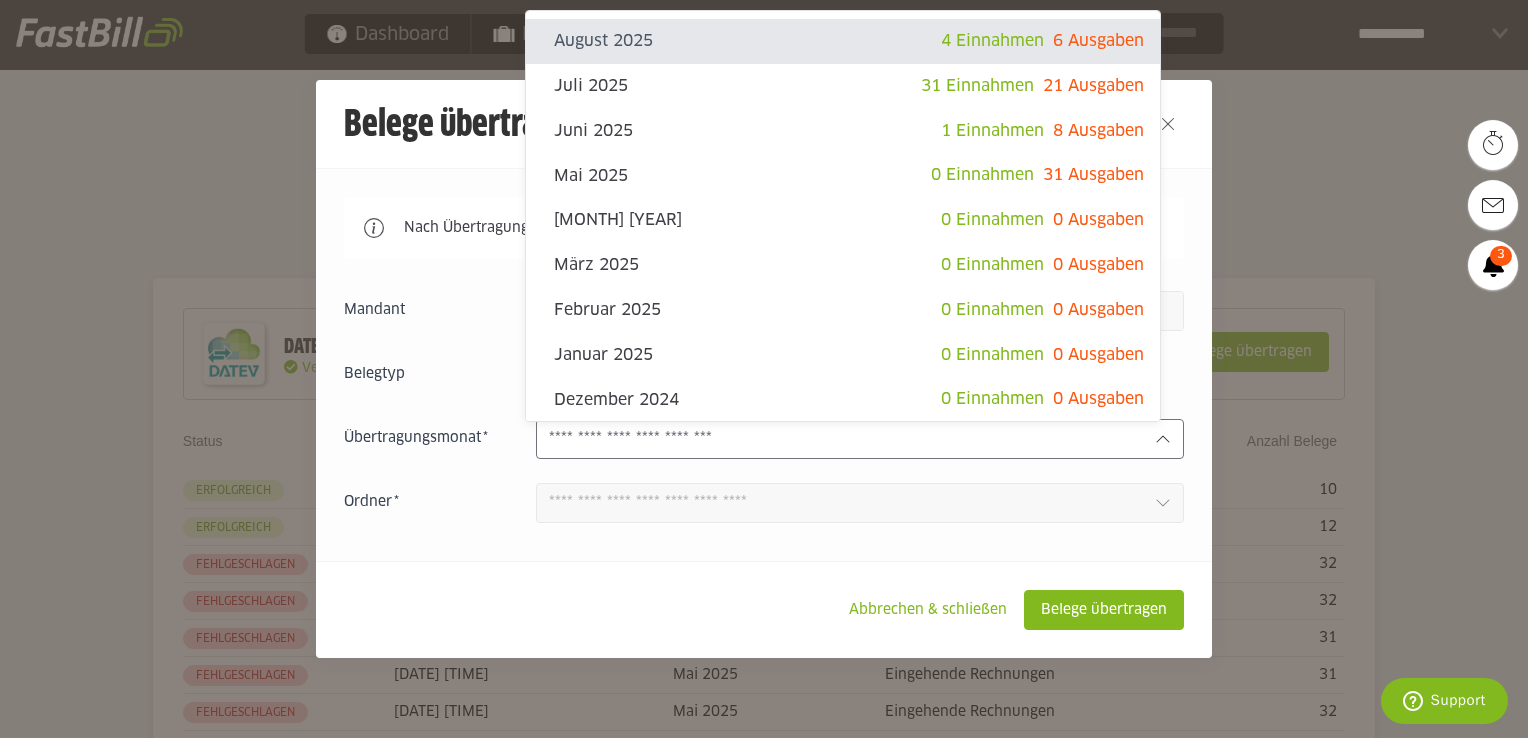 click 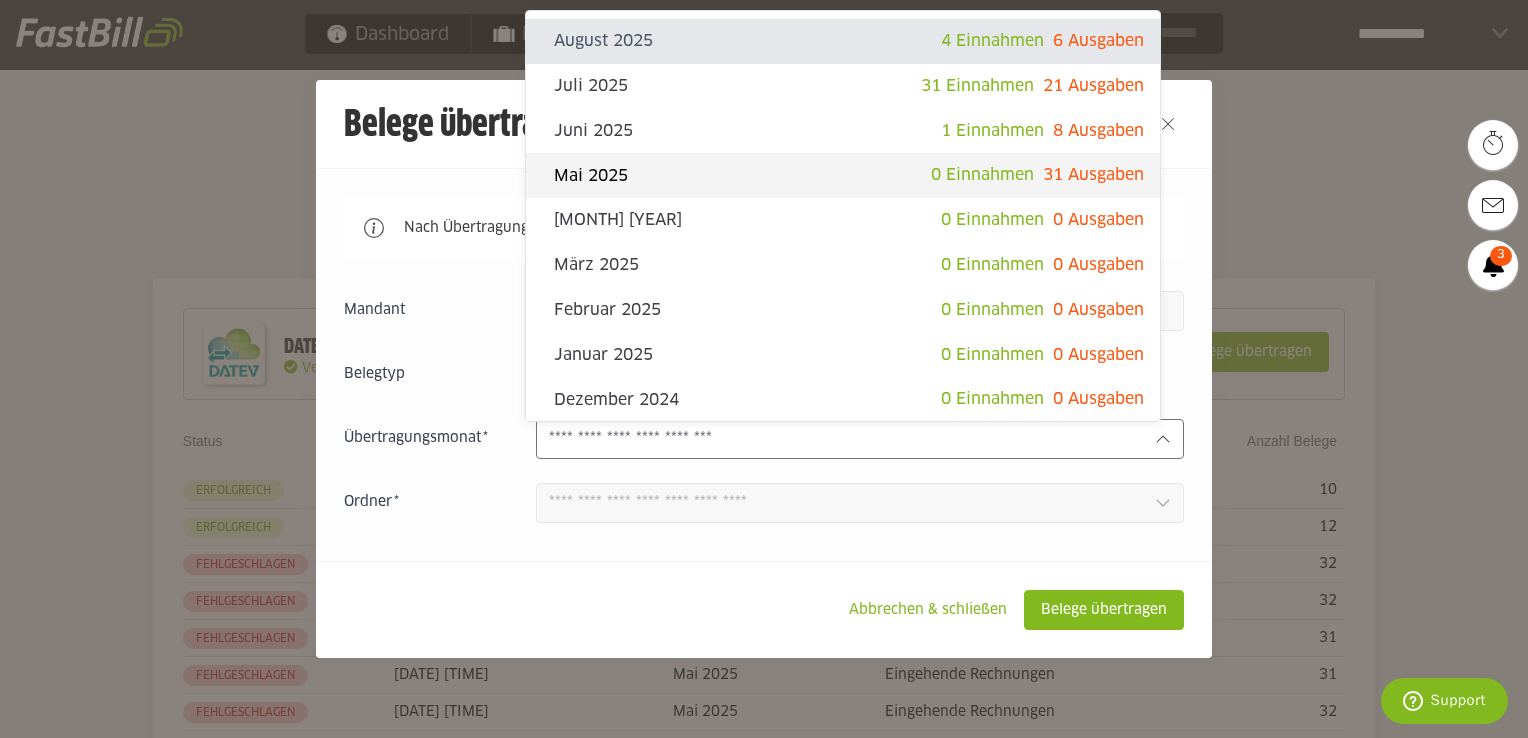 click on "Mai 2025" 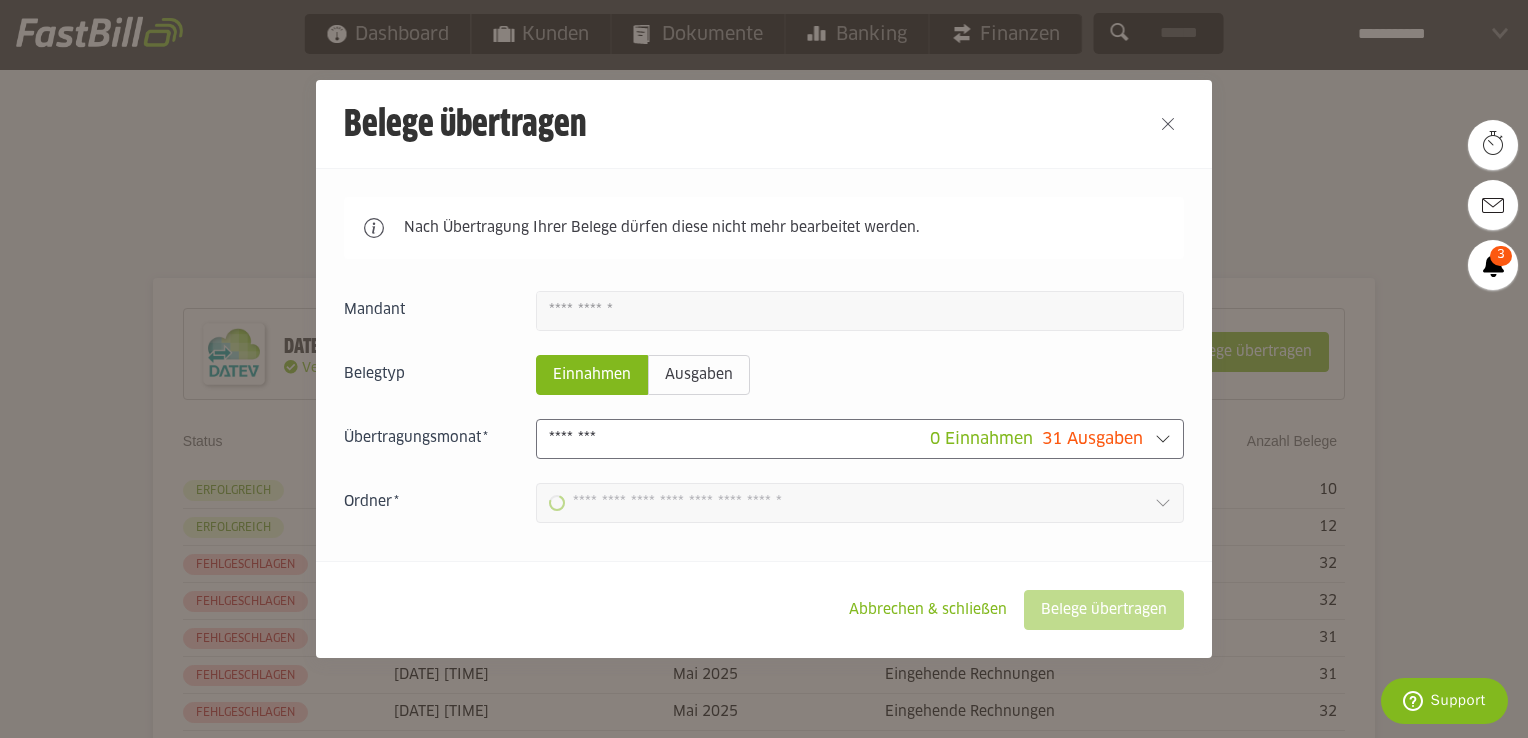 type on "**********" 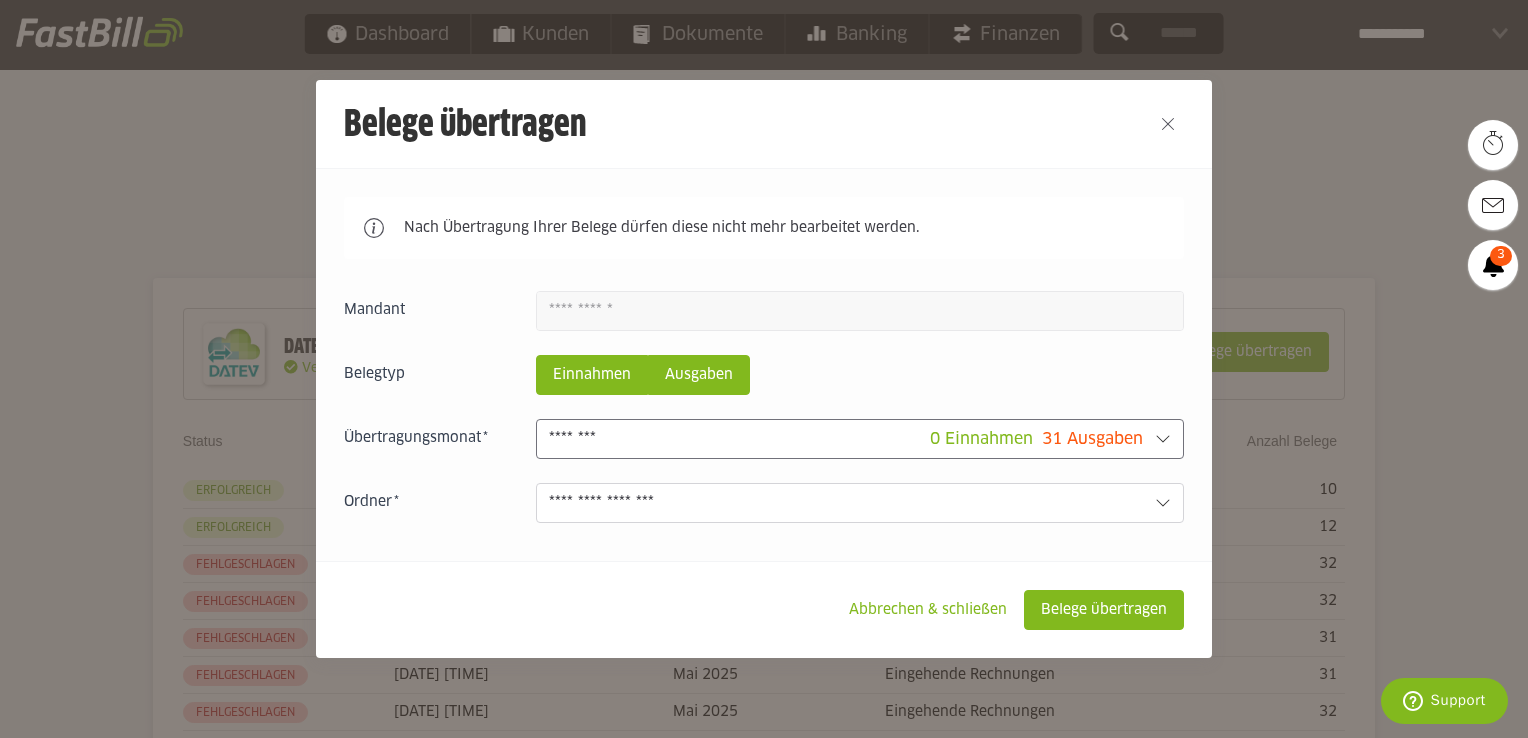 click on "Ausgaben" 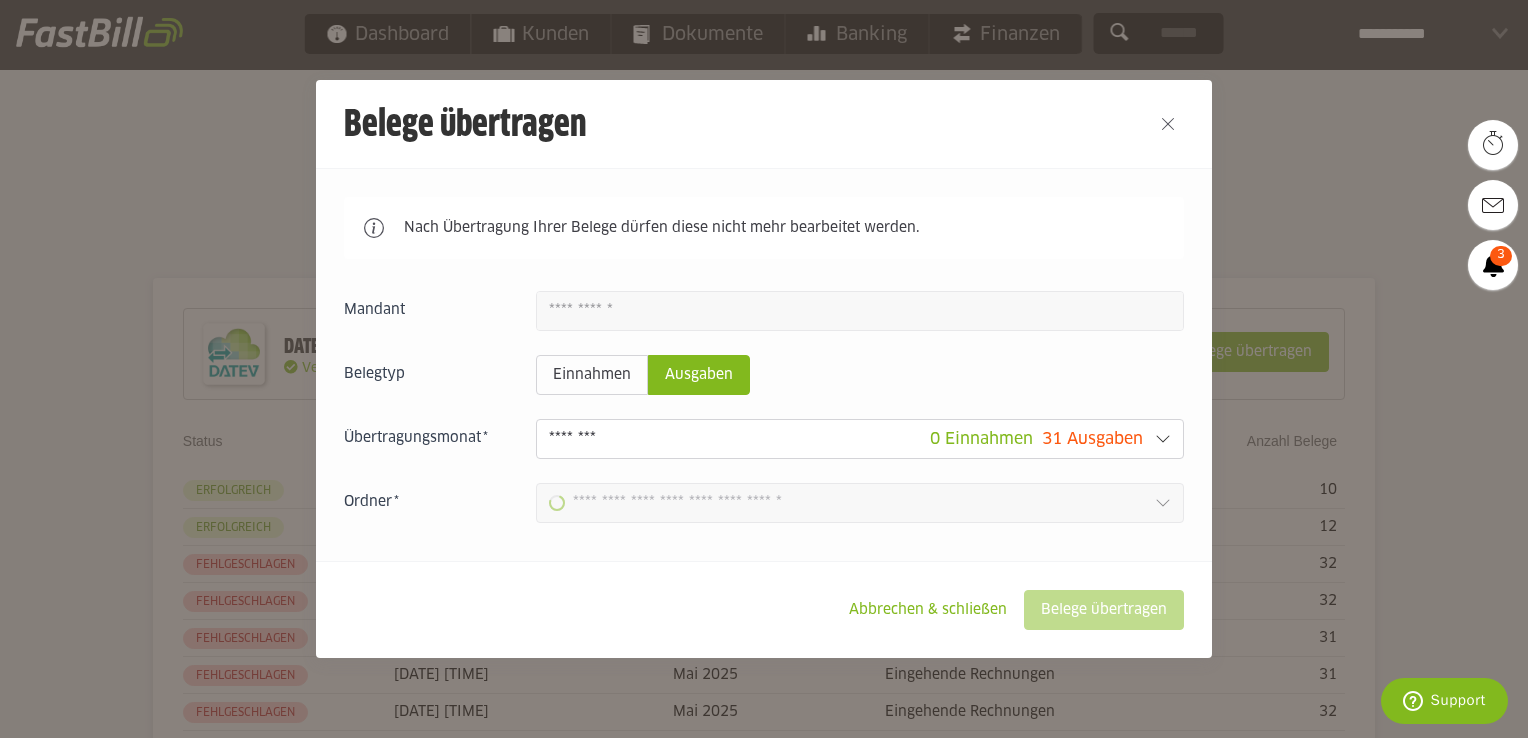 type on "**********" 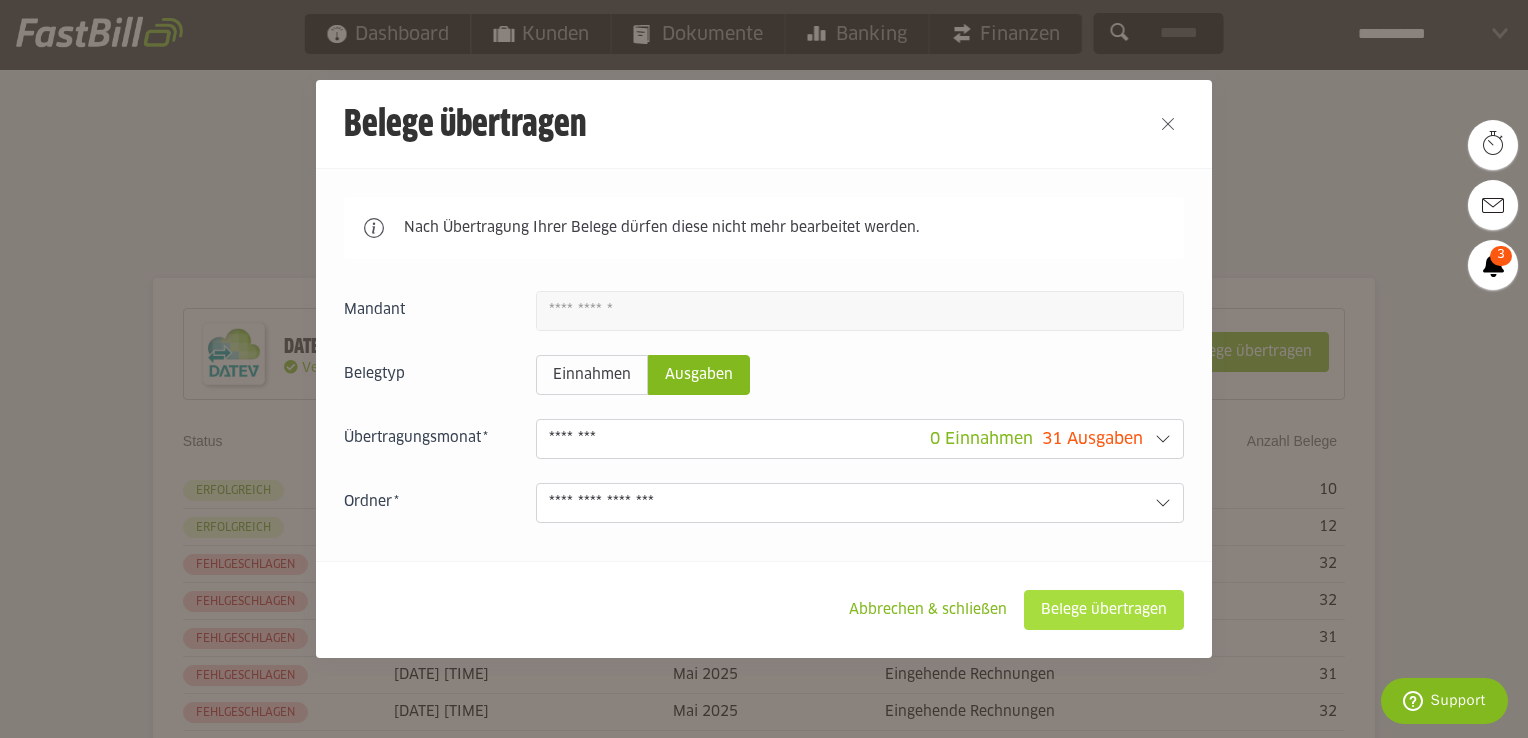 click on "Belege übertragen" at bounding box center (1104, 610) 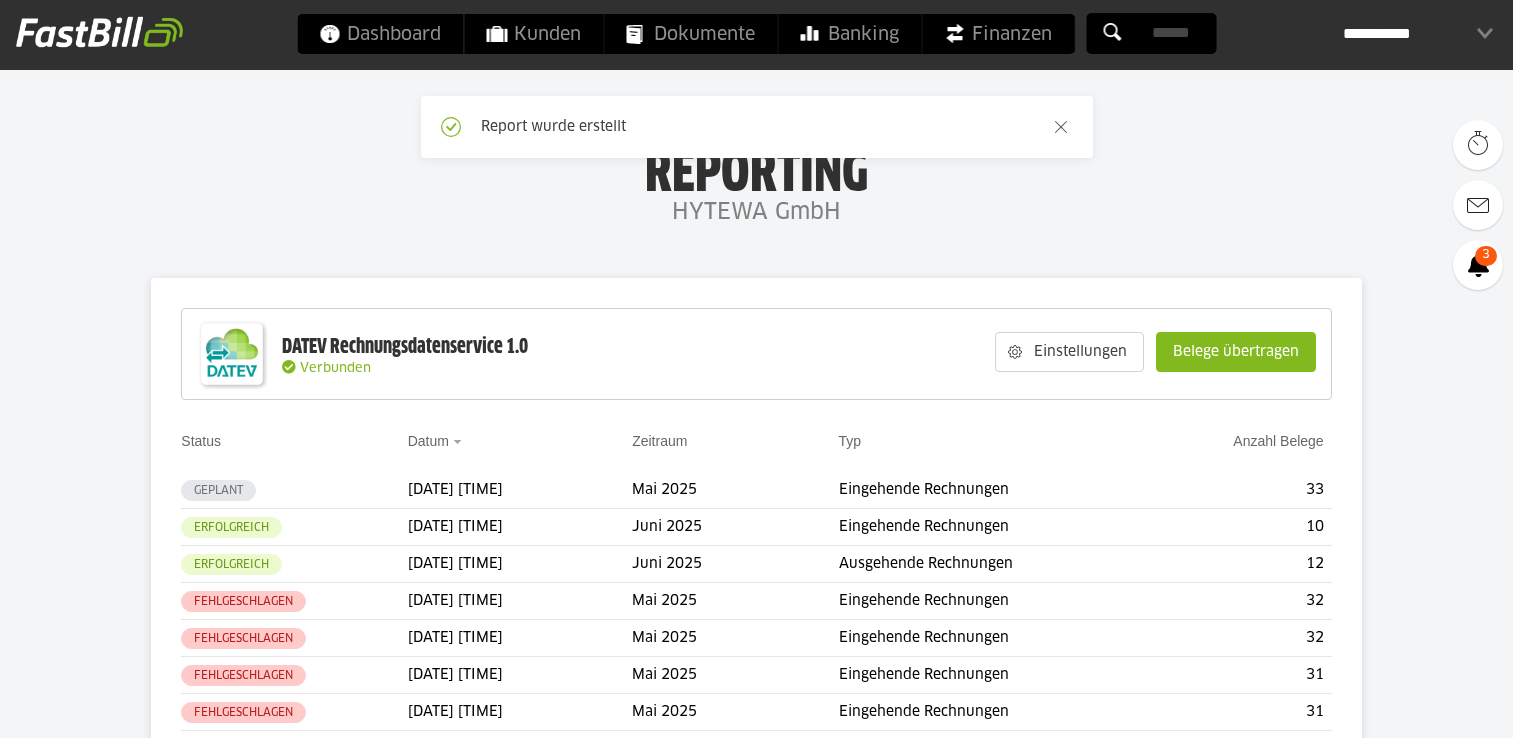 scroll, scrollTop: 0, scrollLeft: 0, axis: both 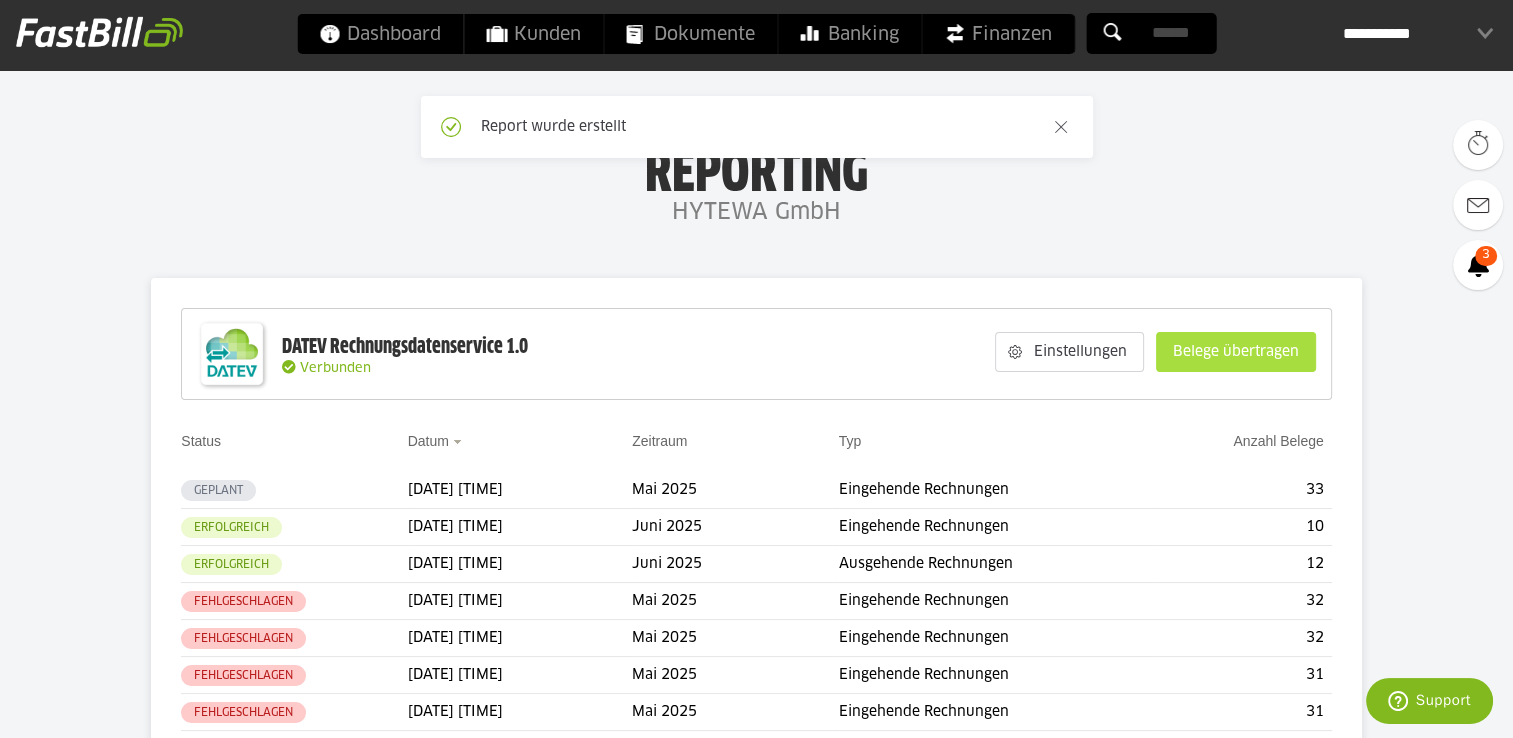 click on "Belege übertragen" at bounding box center (1236, 352) 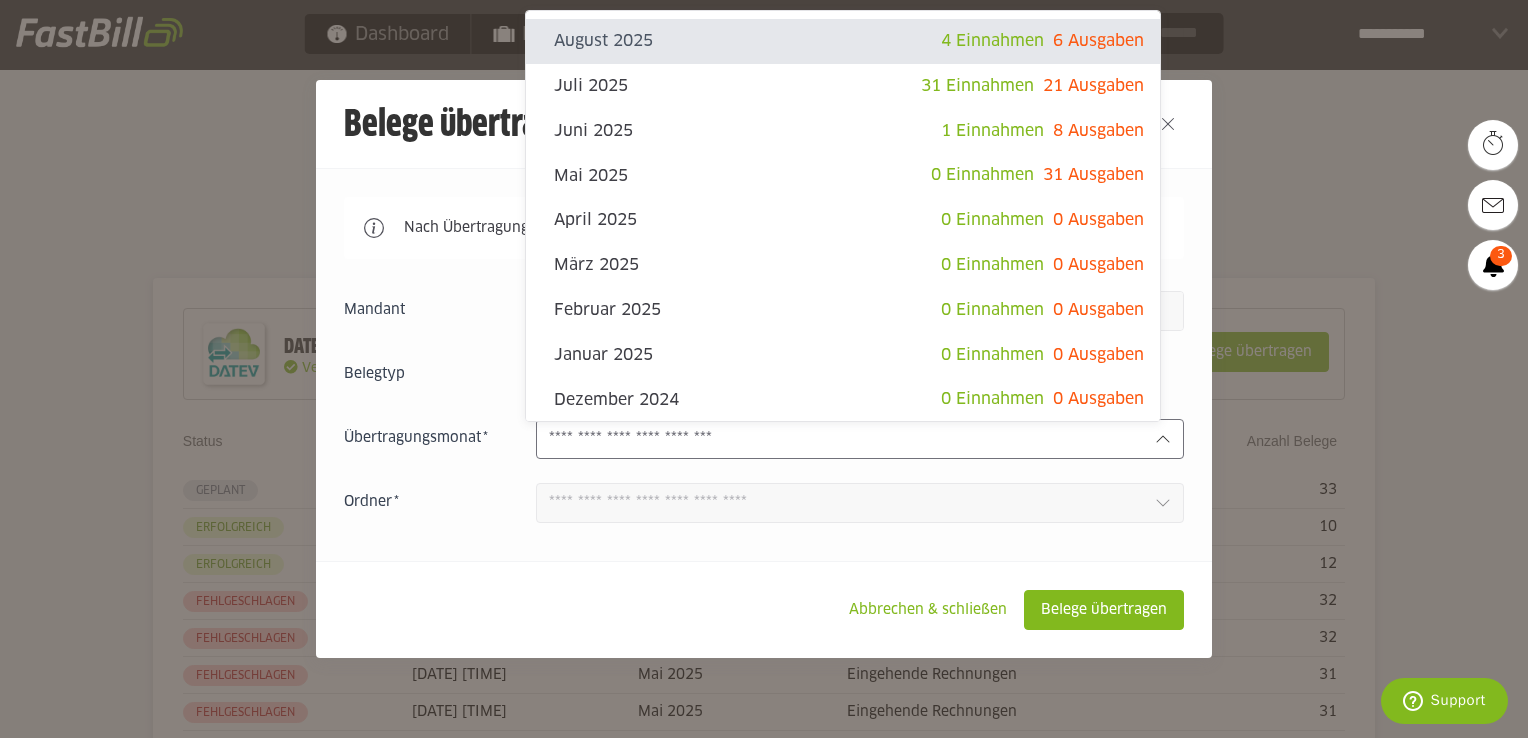 click 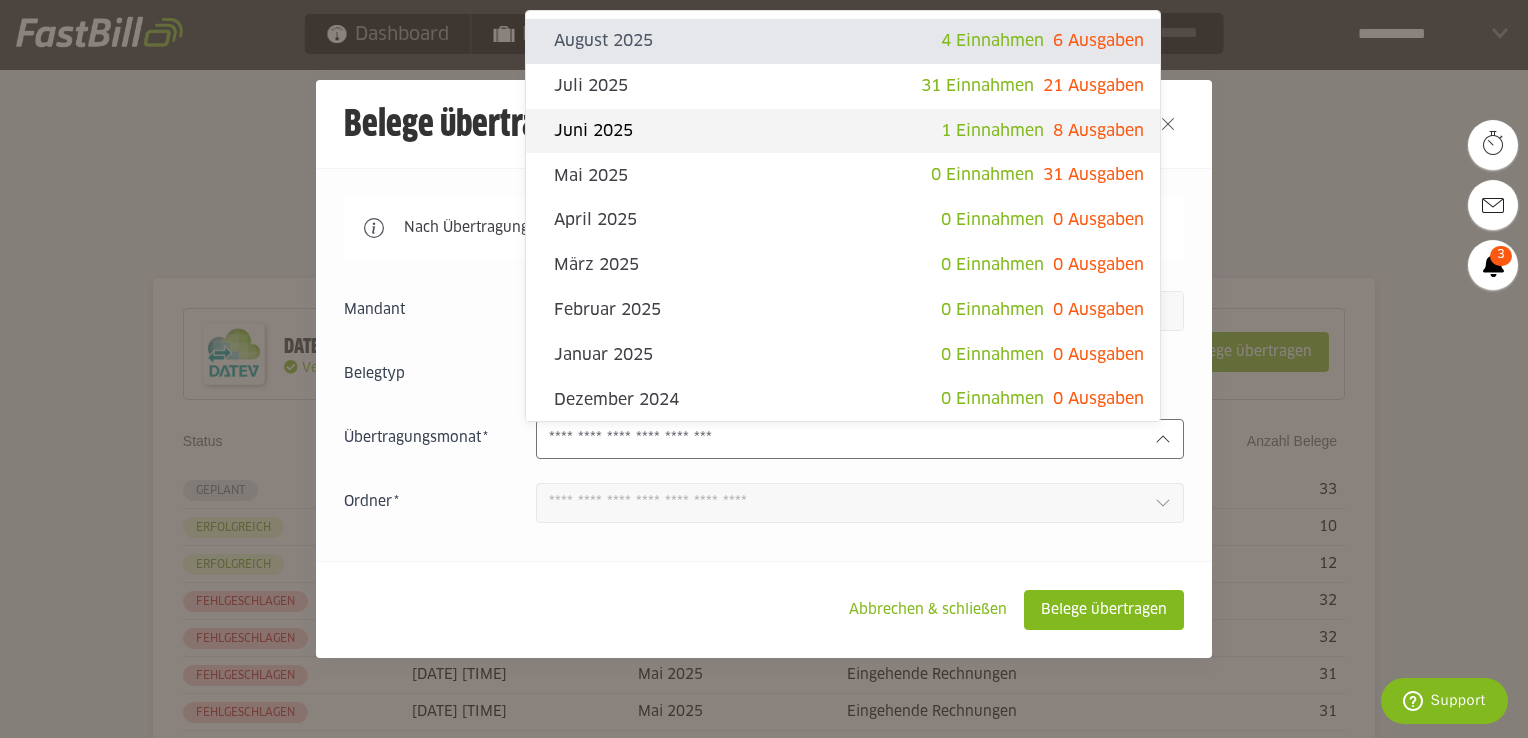 click on "Juni 2025" 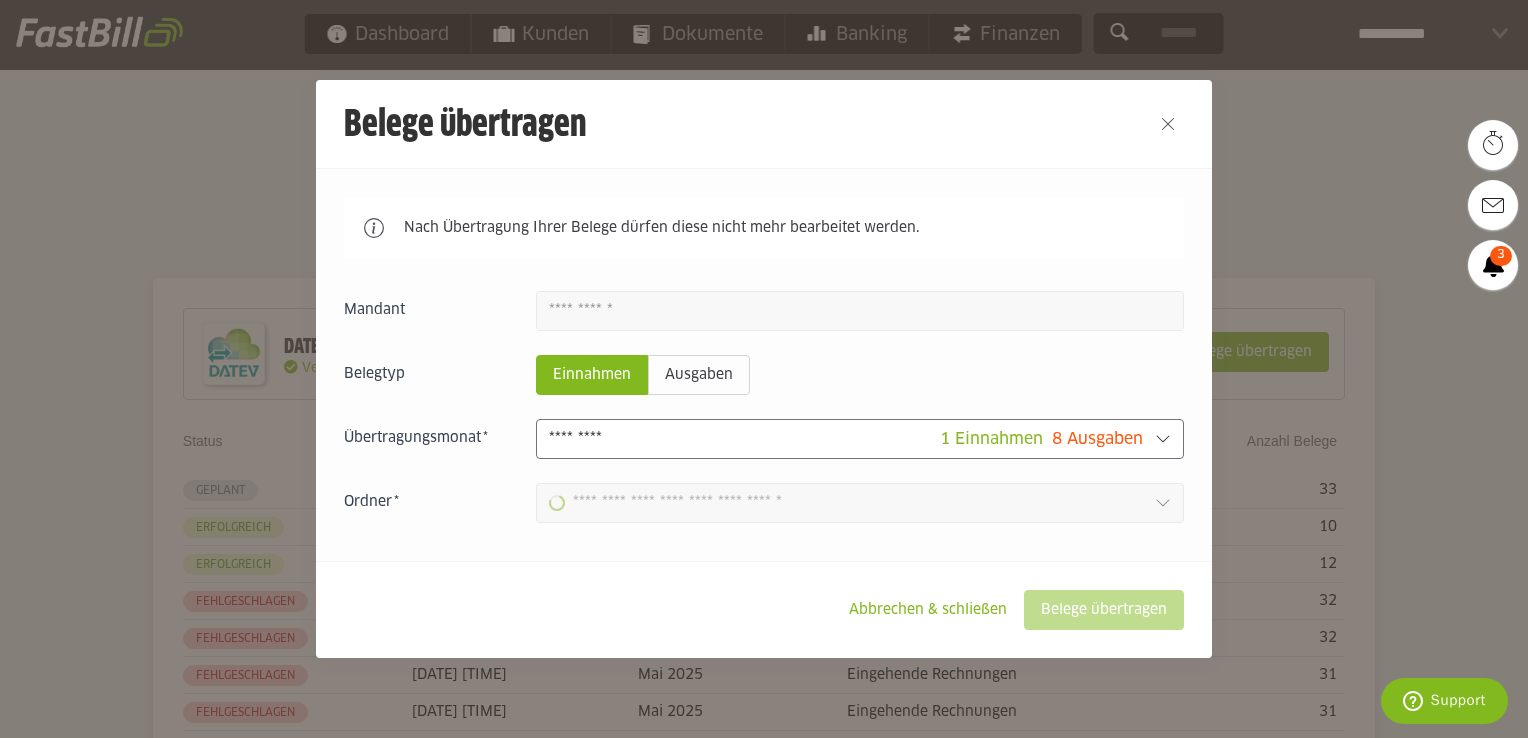 type on "**********" 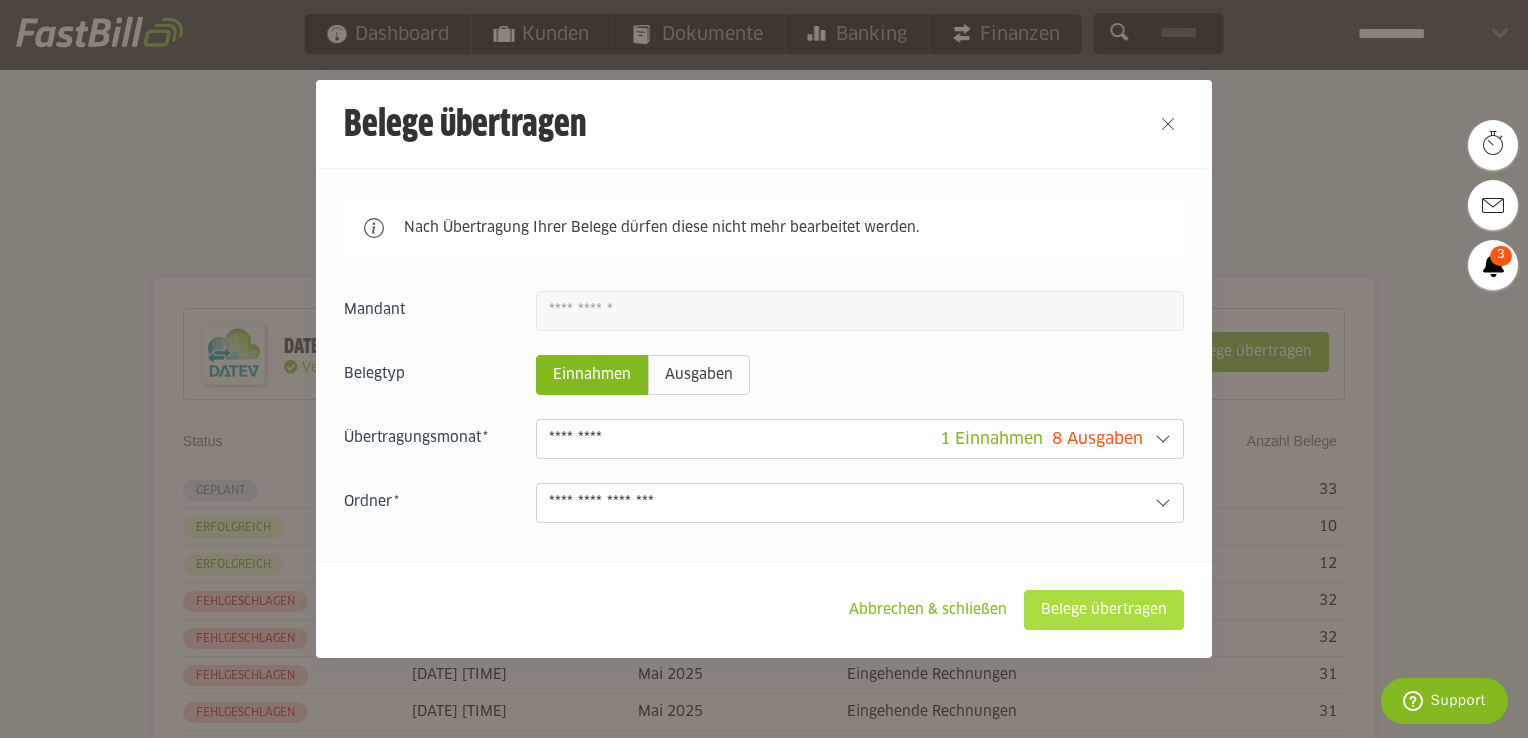 click on "Belege übertragen" at bounding box center [1104, 610] 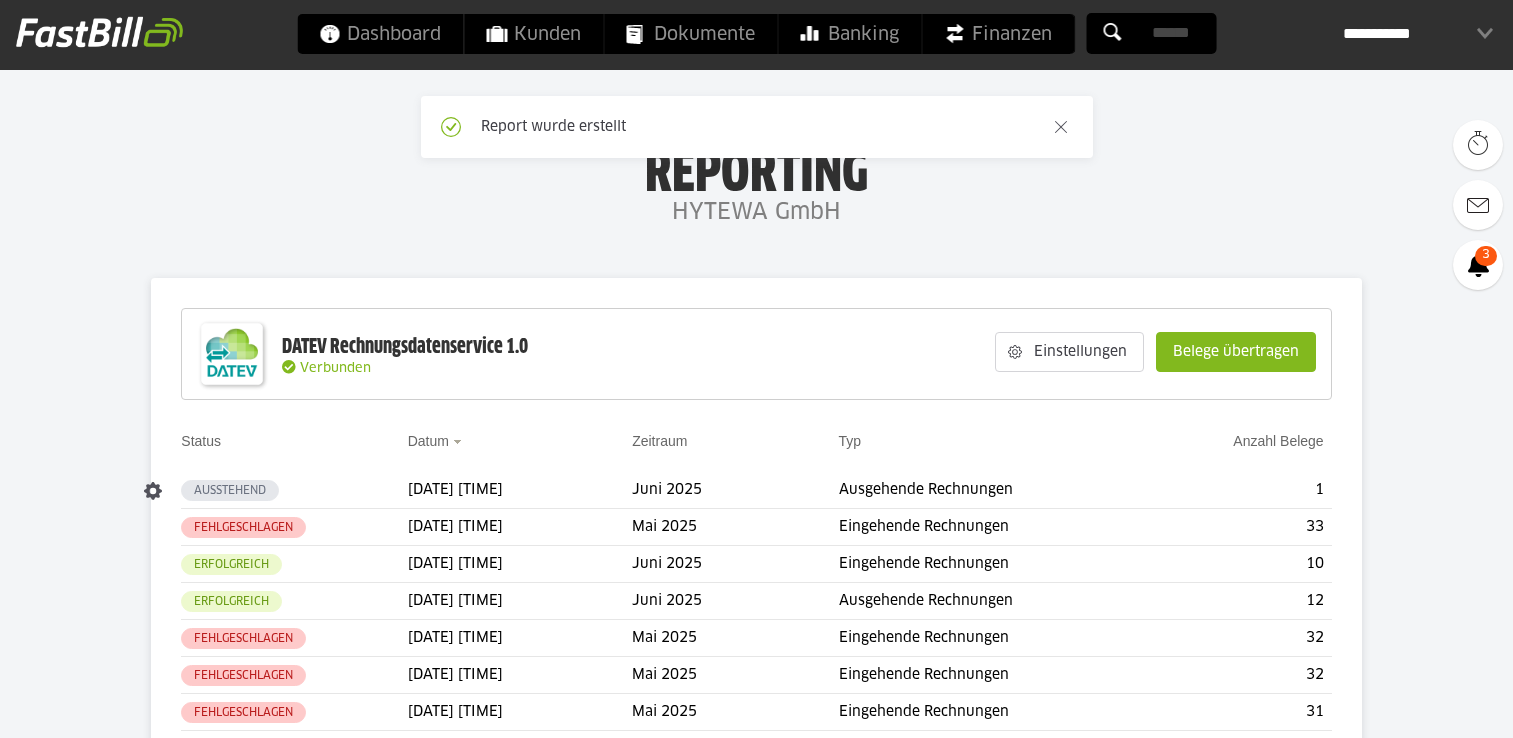 scroll, scrollTop: 0, scrollLeft: 0, axis: both 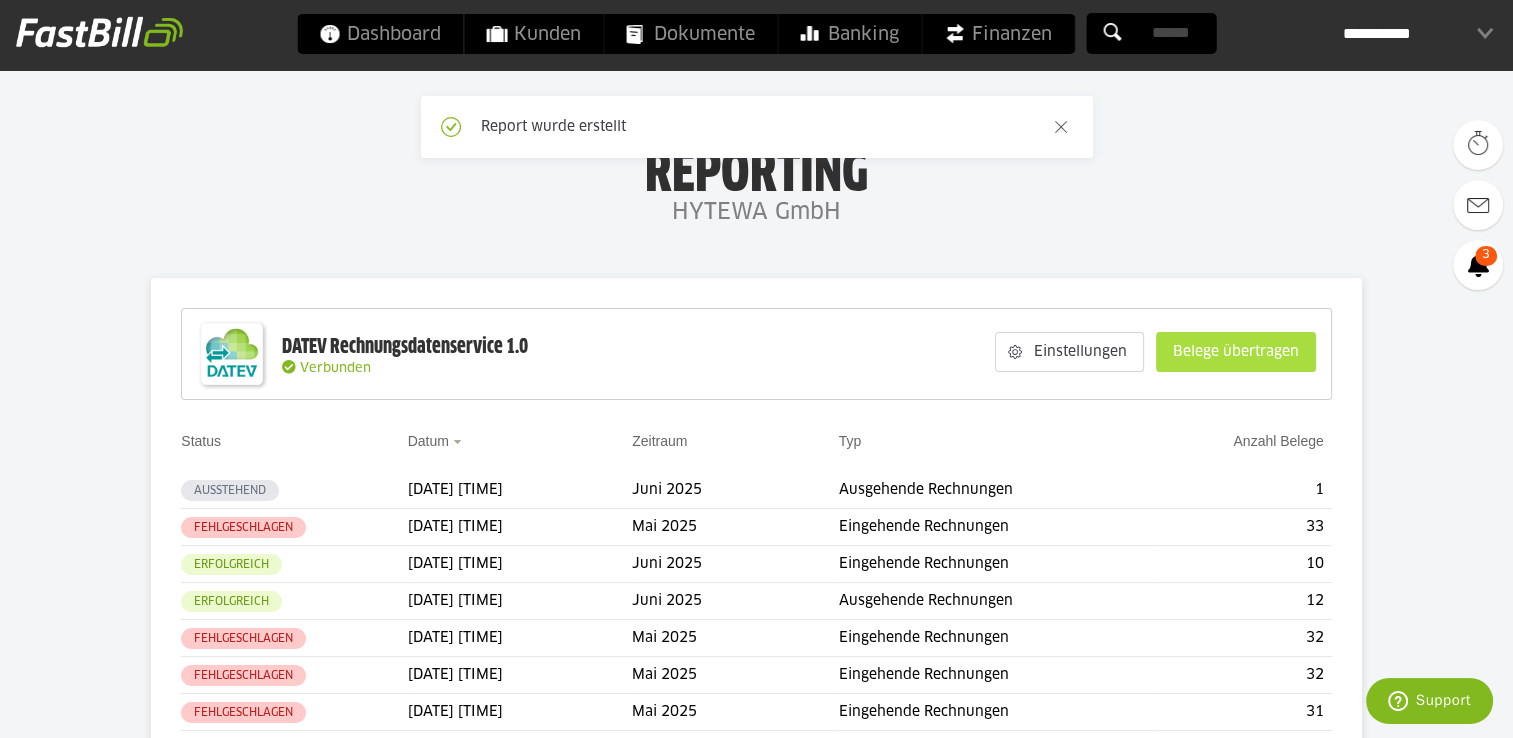 click on "Belege übertragen" at bounding box center [1236, 352] 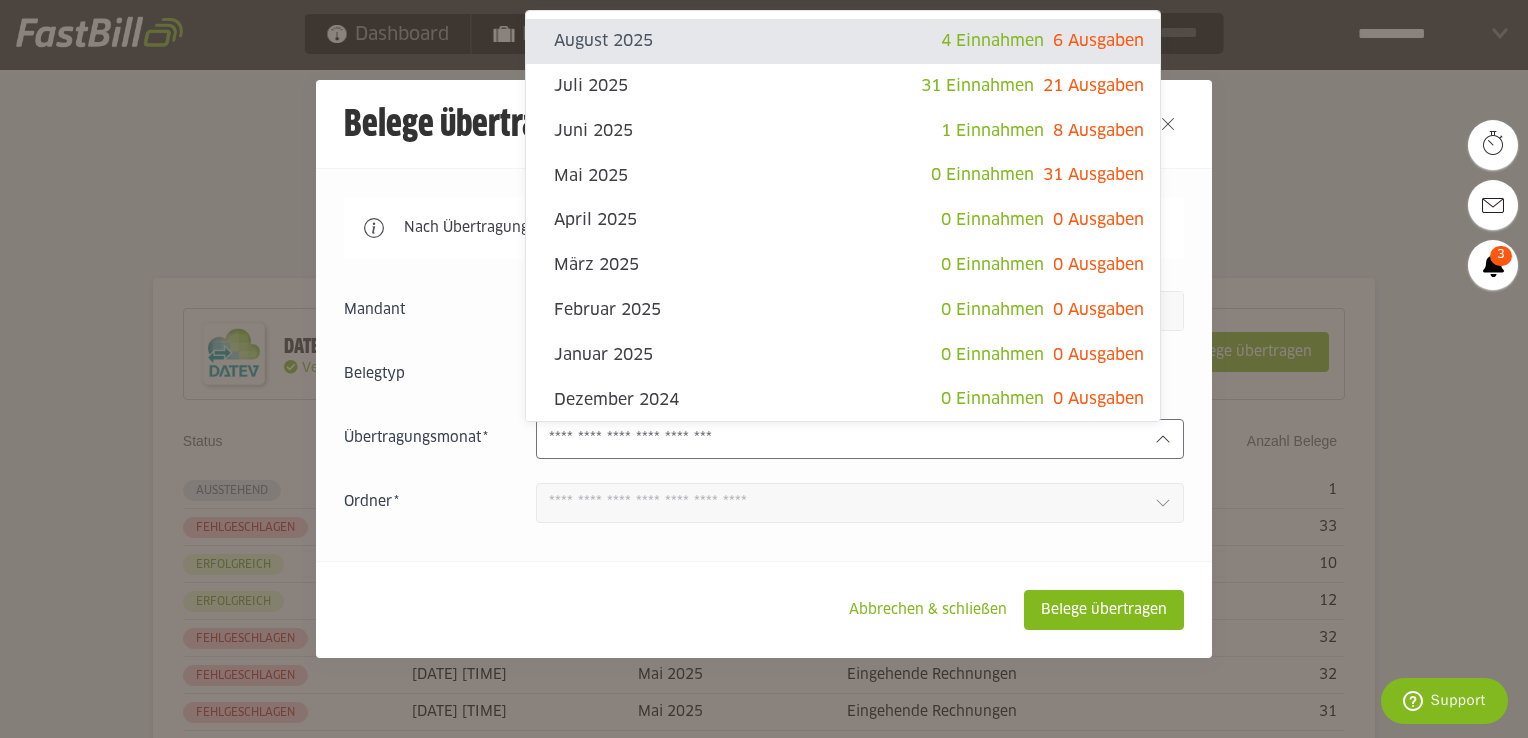 click 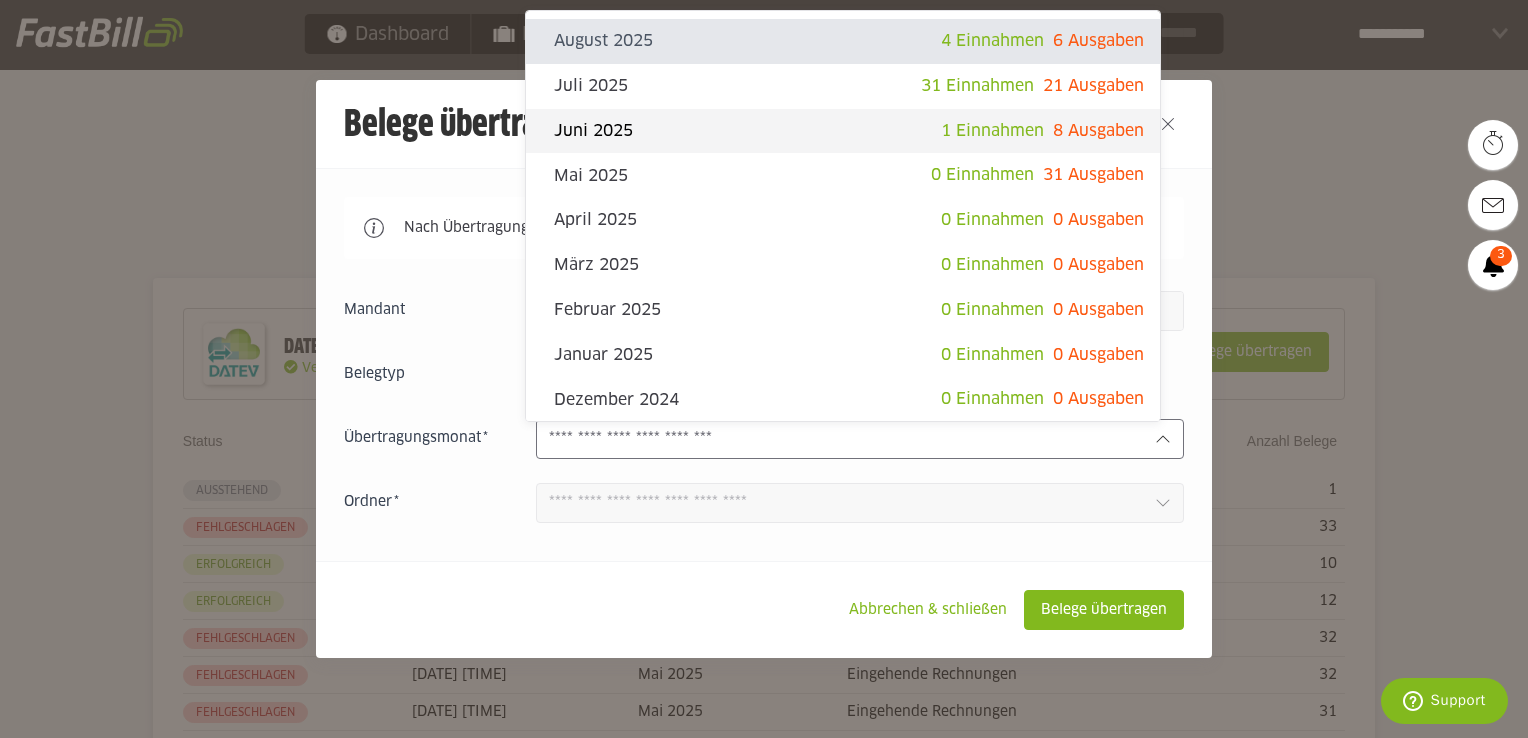 click on "Juni 2025" 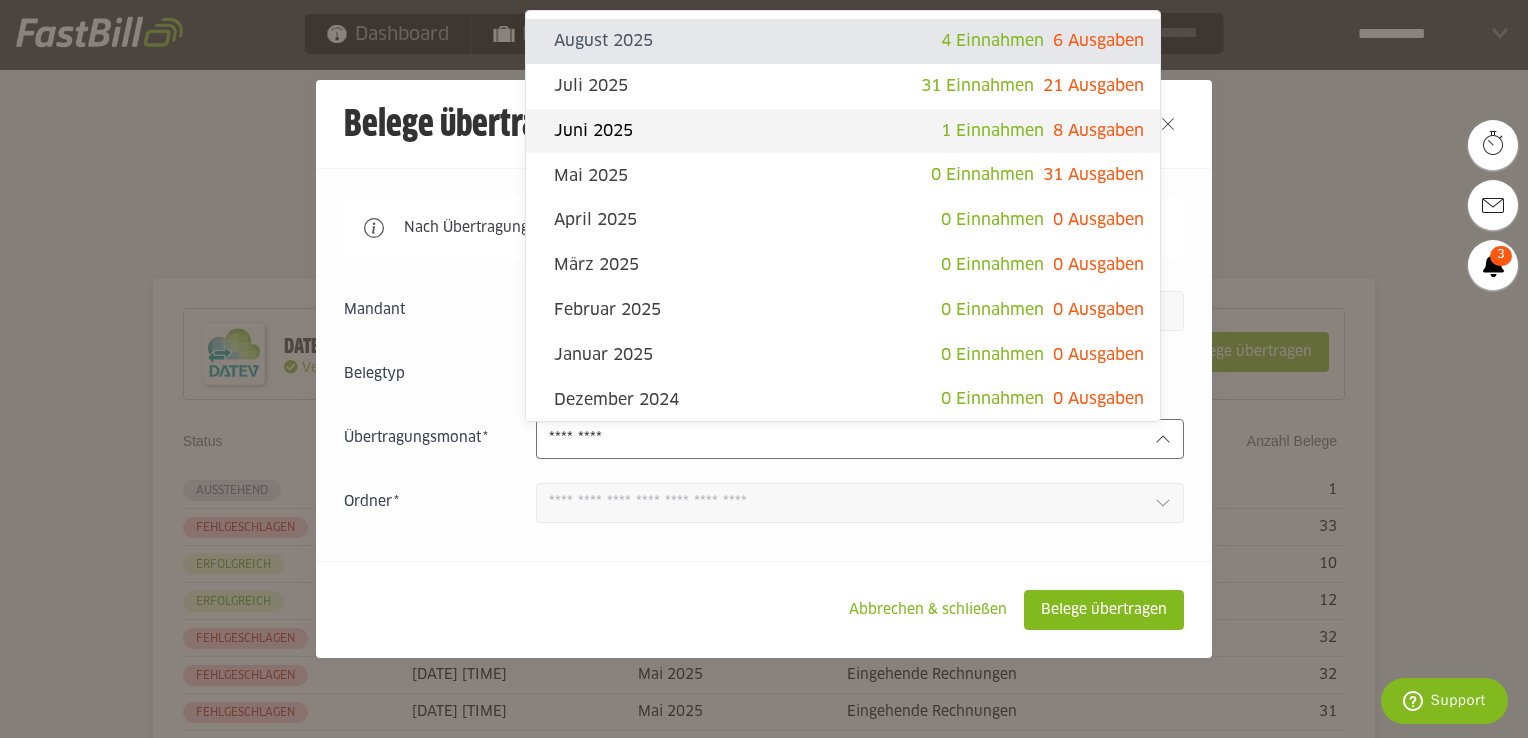 type on "*******" 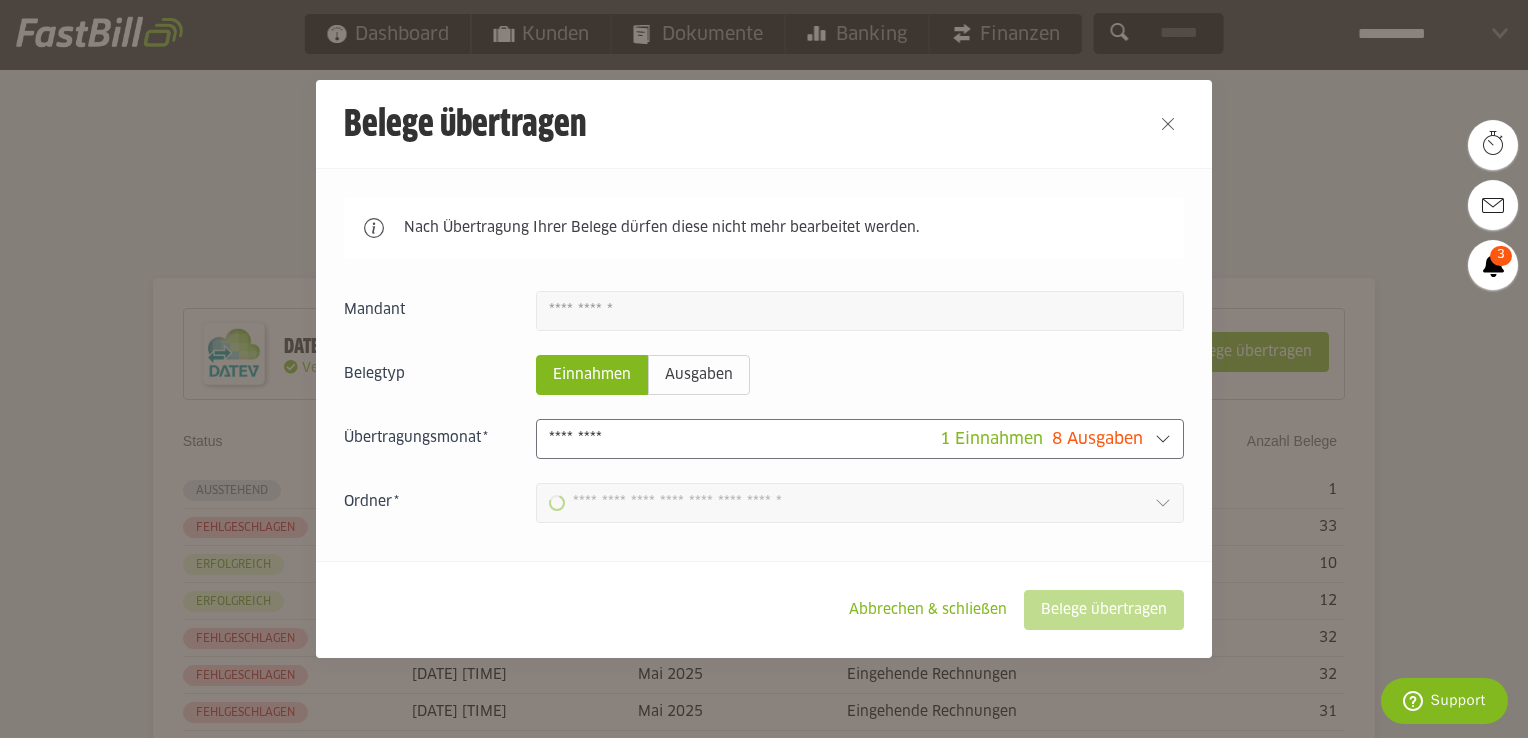 type on "**********" 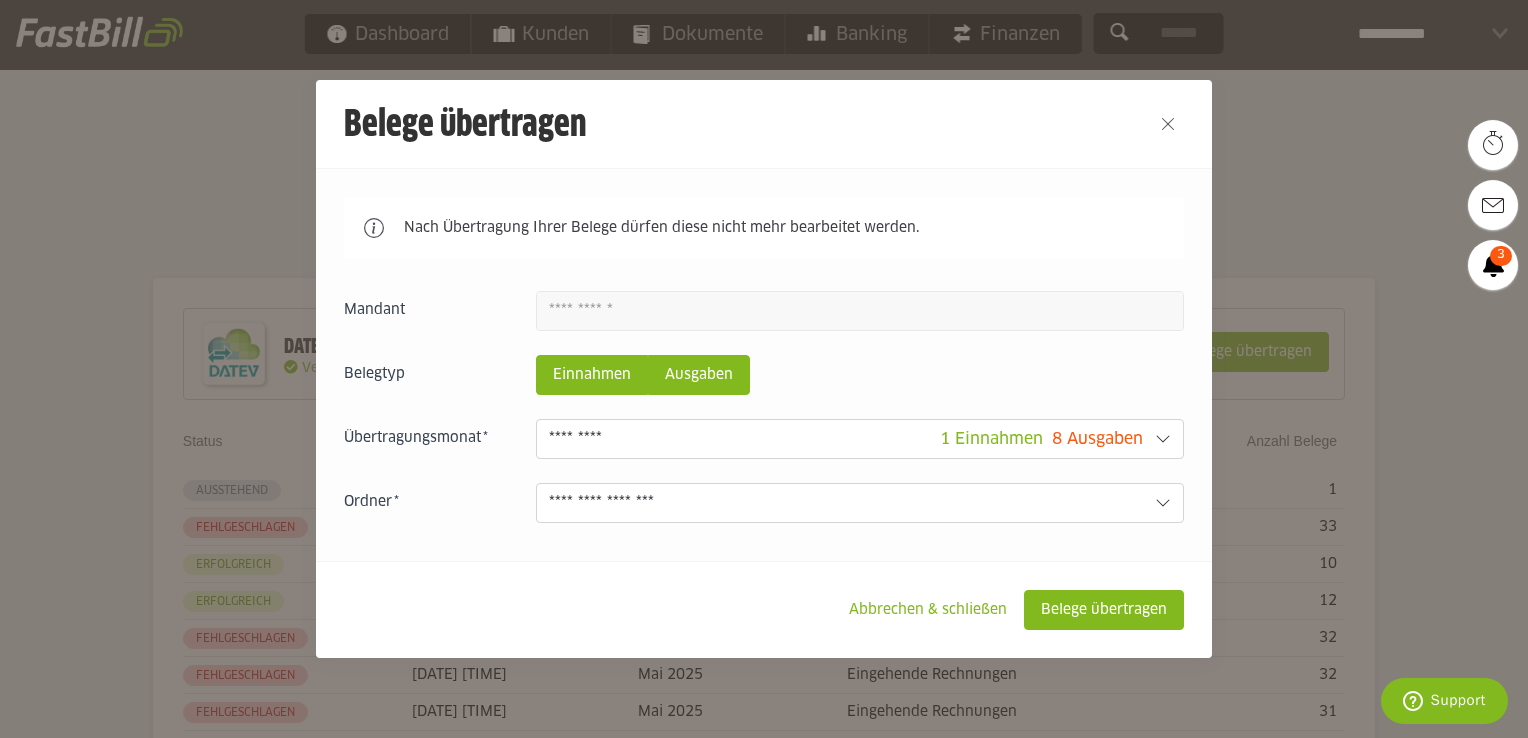 click on "Ausgaben" 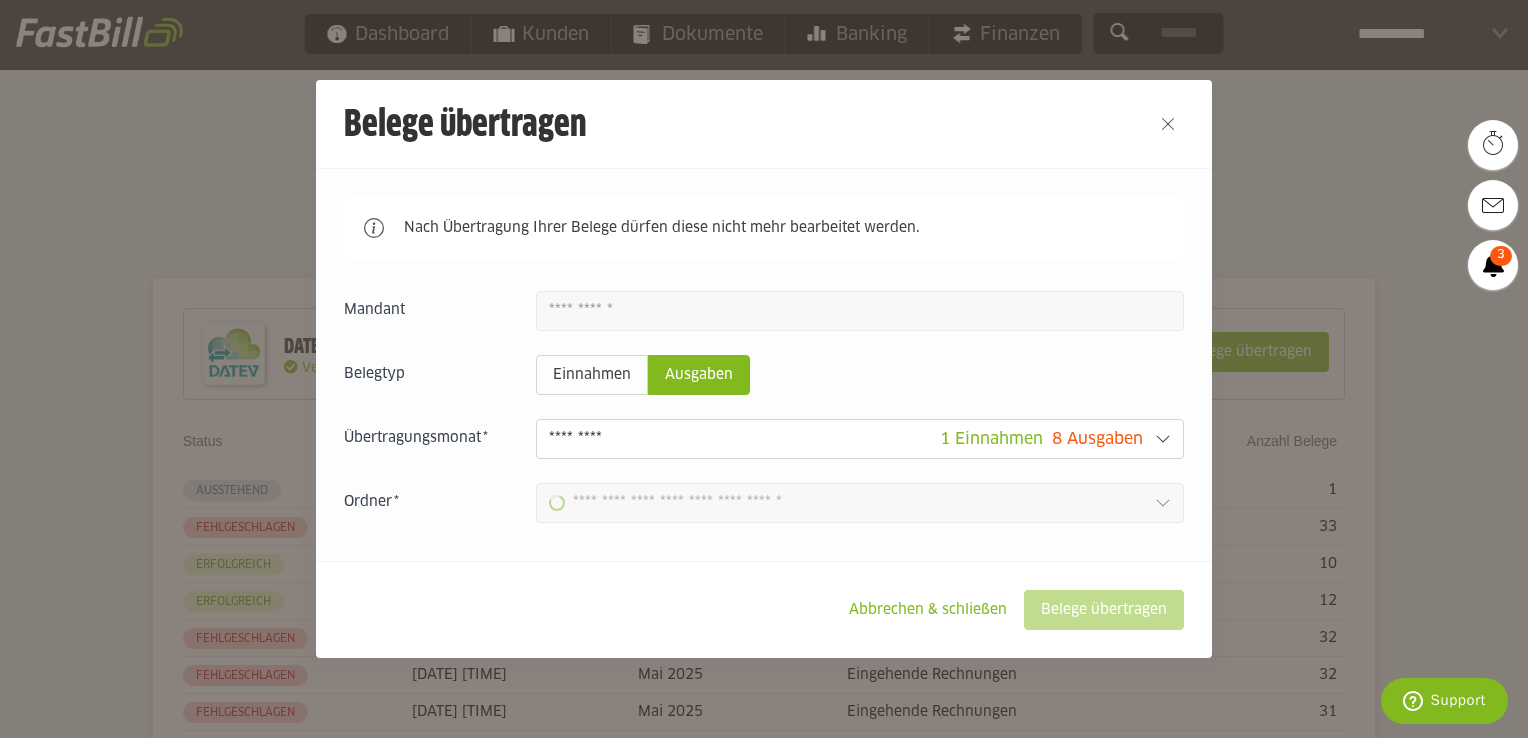 type on "**********" 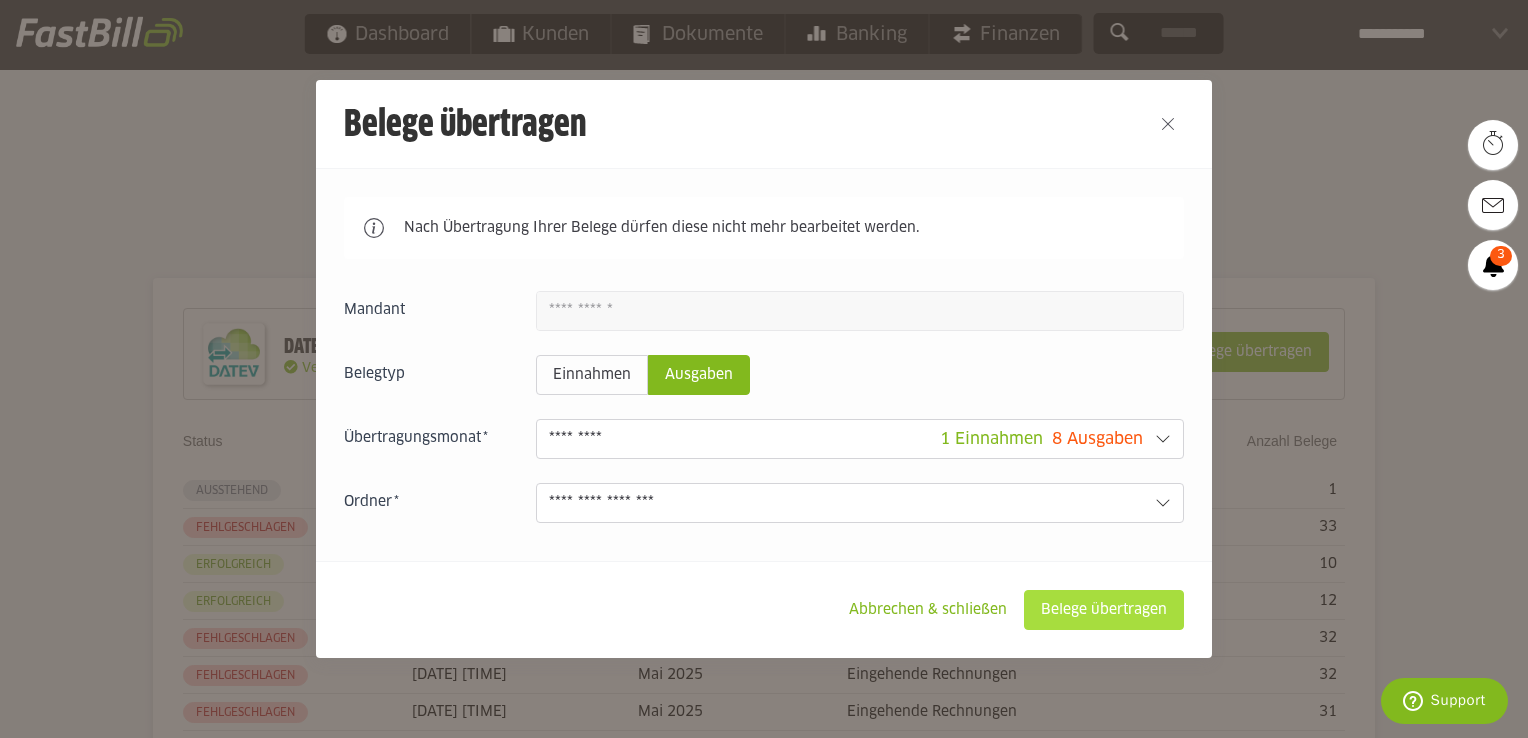 click on "Belege übertragen" at bounding box center (1104, 610) 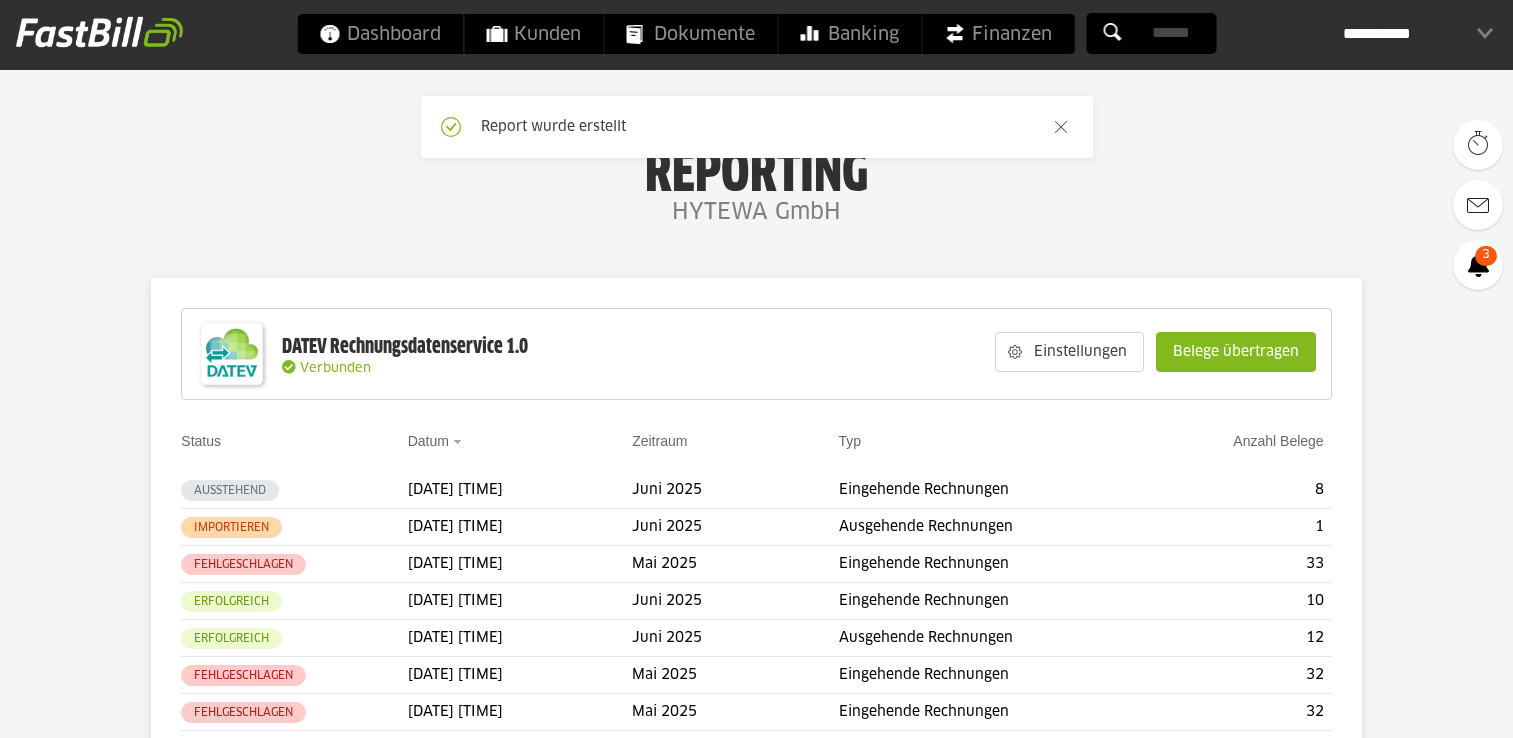scroll, scrollTop: 0, scrollLeft: 0, axis: both 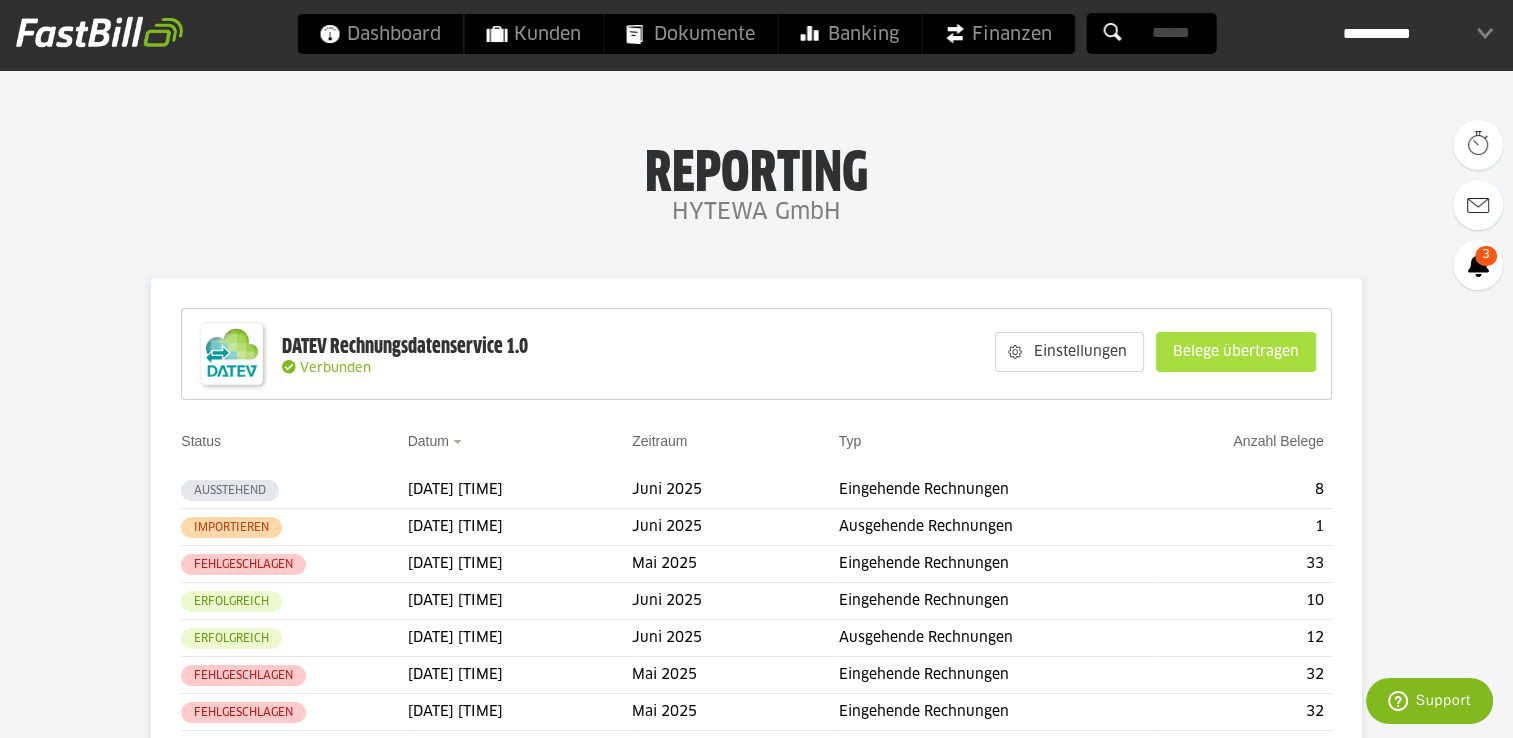 click on "Belege übertragen" at bounding box center [1236, 352] 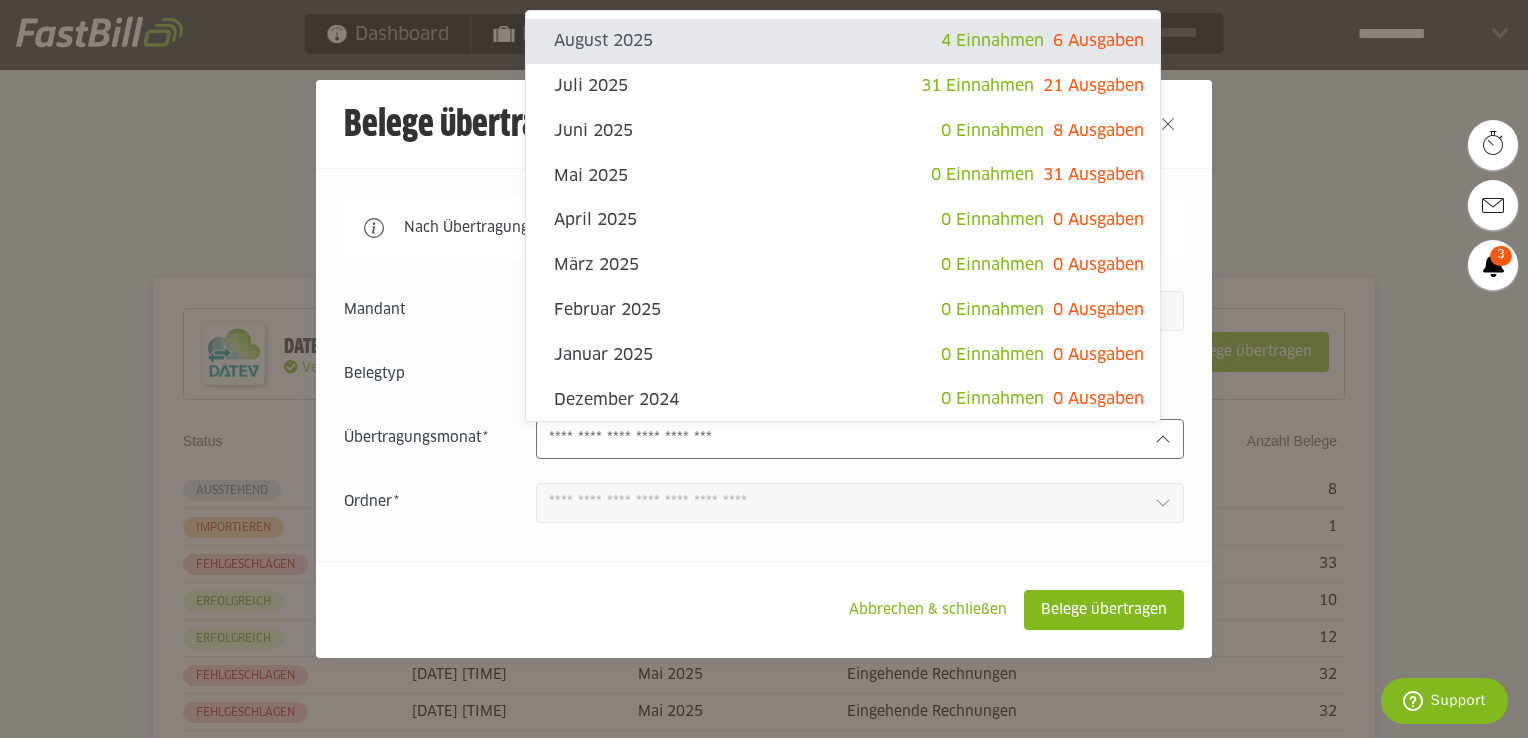 click 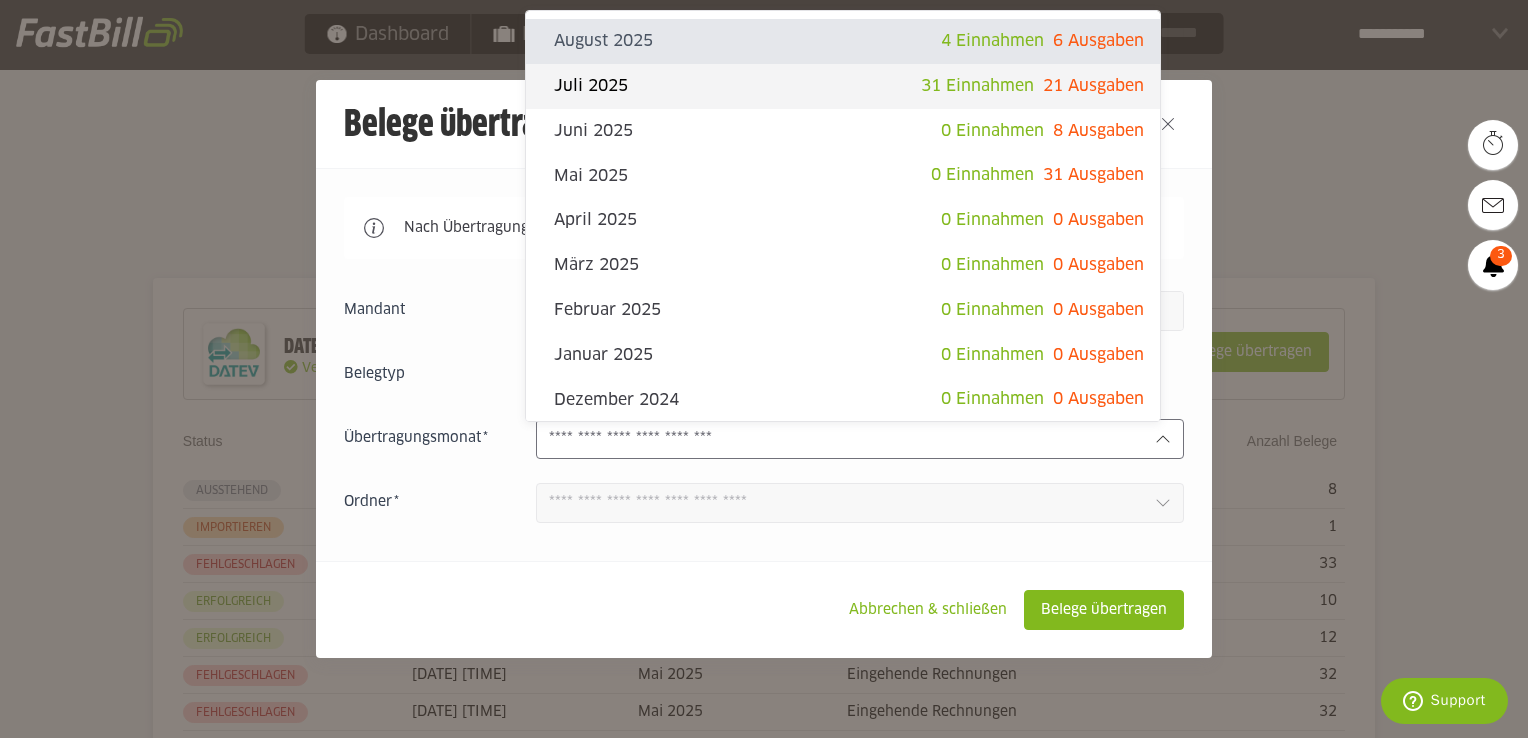 click on "Juli 2025" 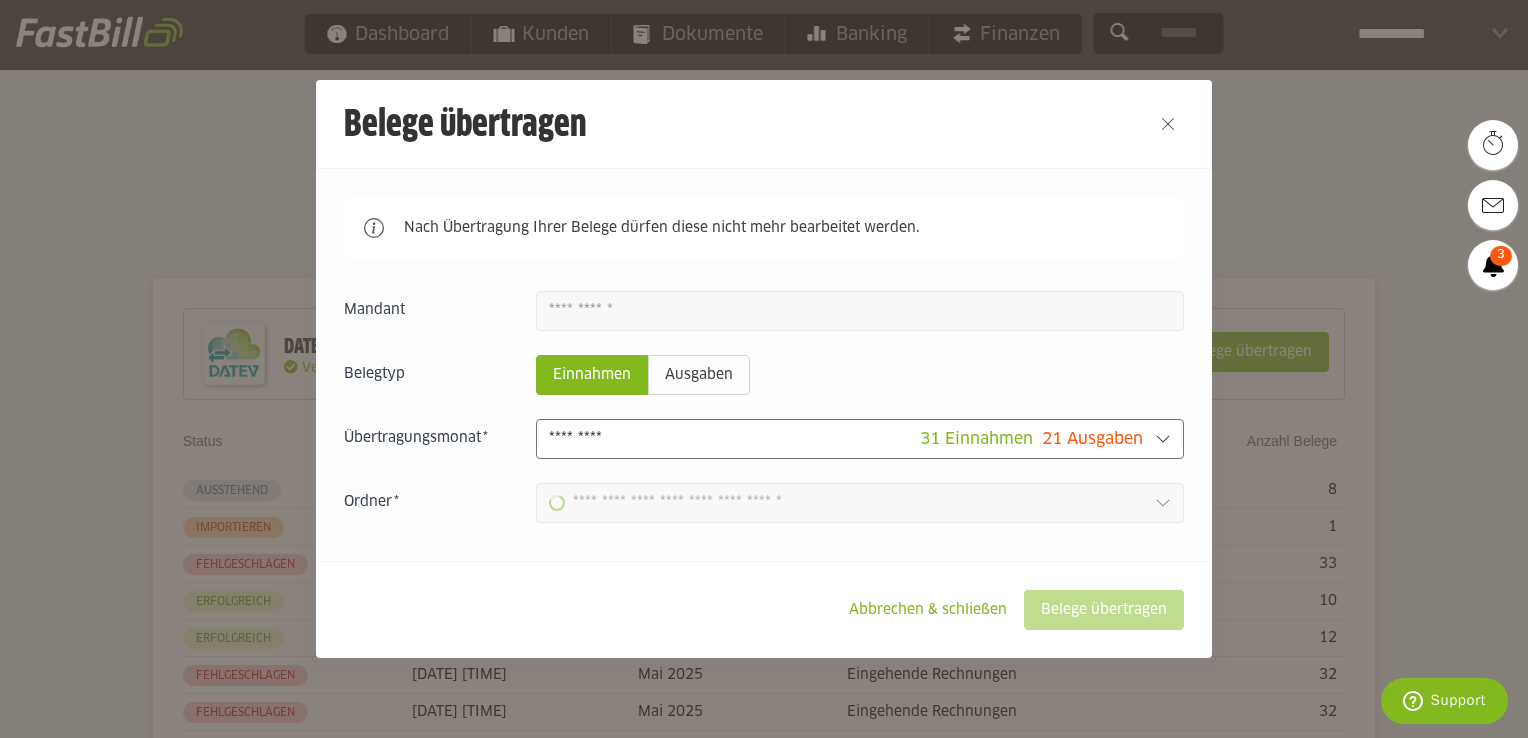 type on "**********" 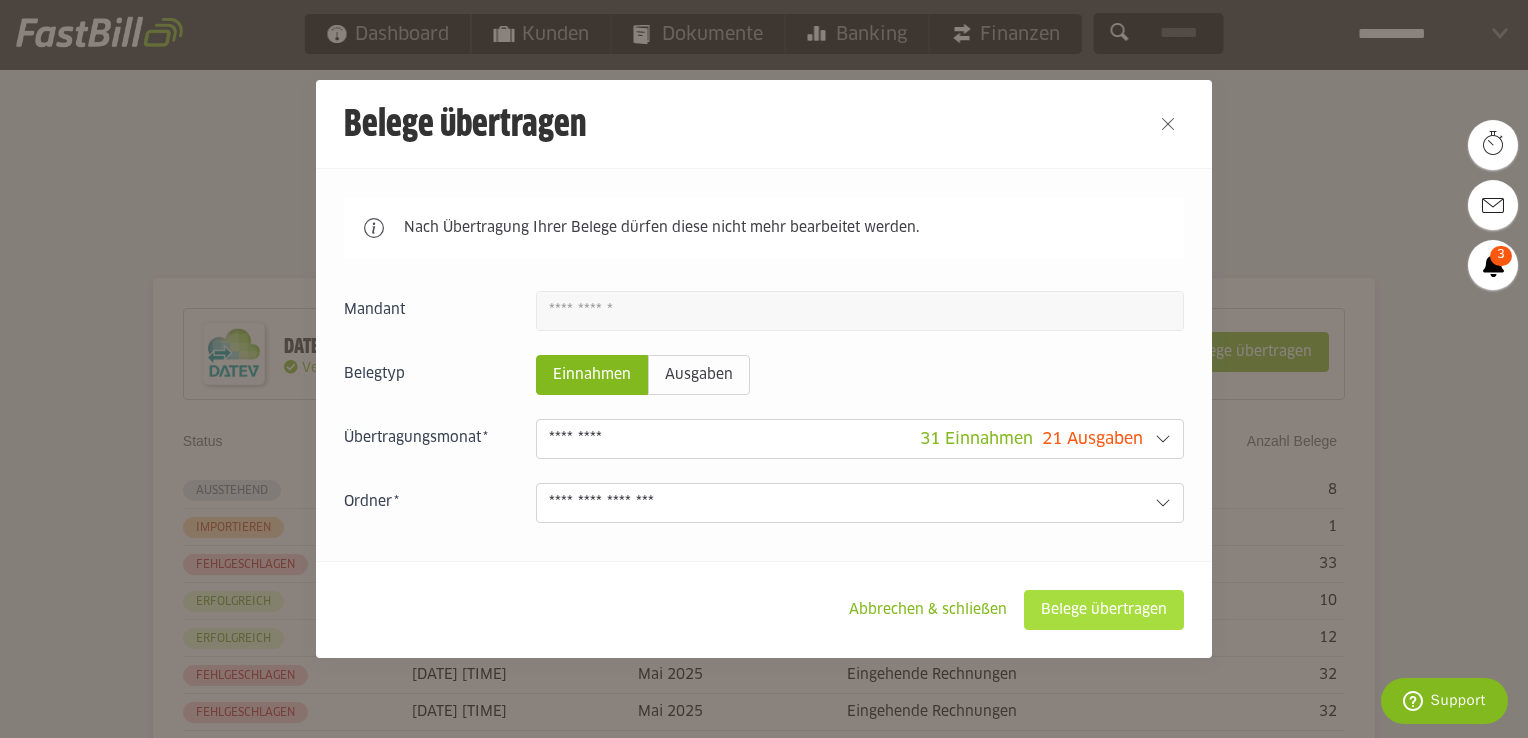 click on "Belege übertragen" at bounding box center (1104, 610) 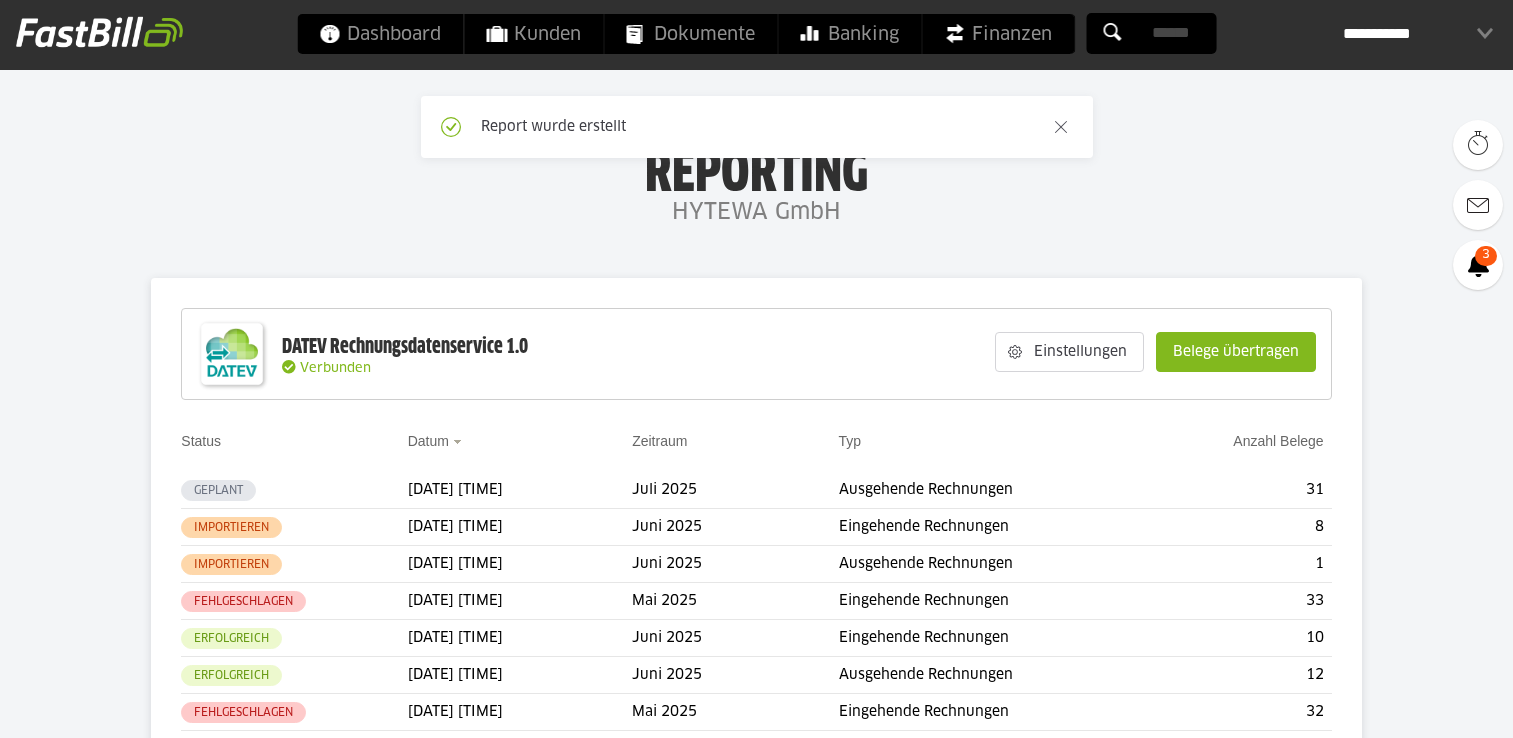 scroll, scrollTop: 0, scrollLeft: 0, axis: both 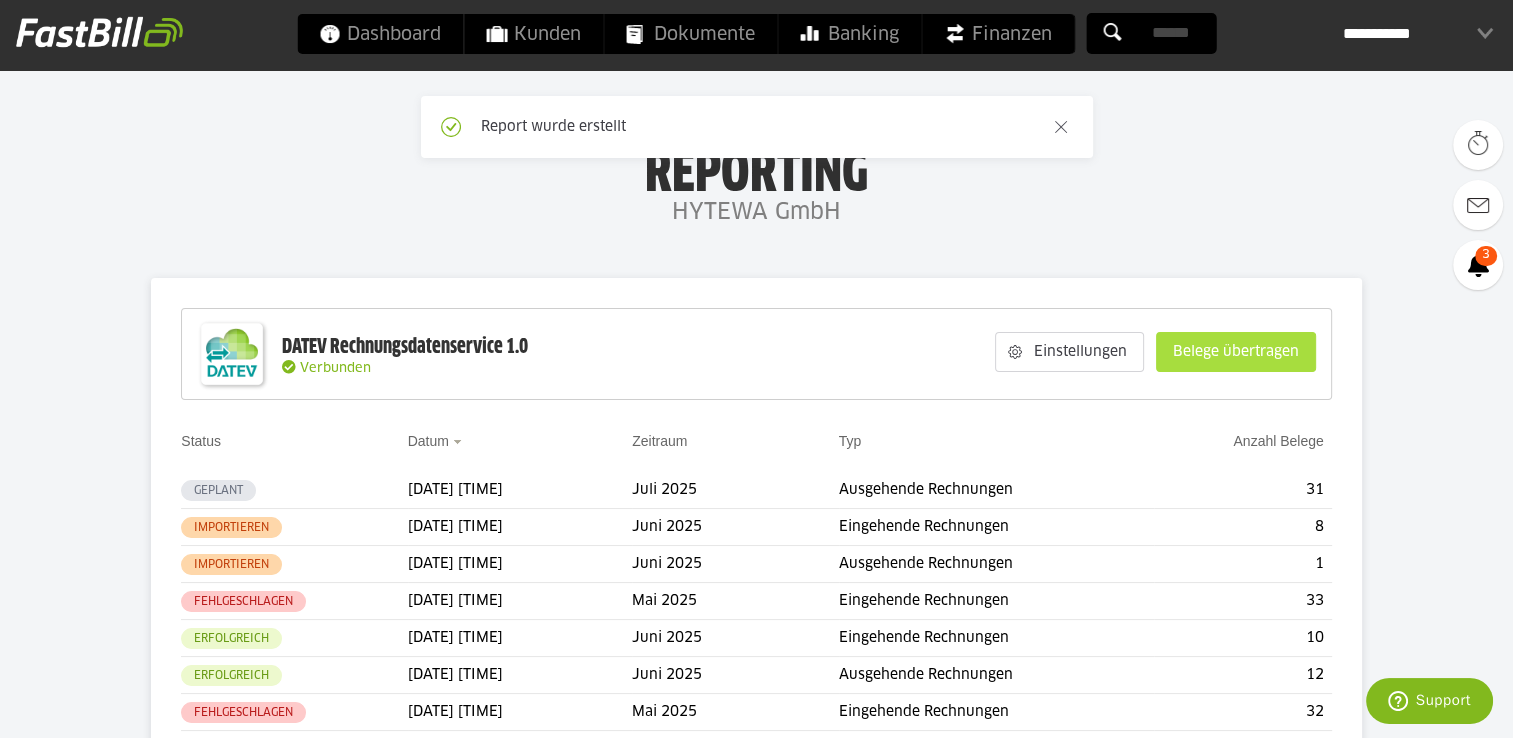 click on "Belege übertragen" at bounding box center (1236, 352) 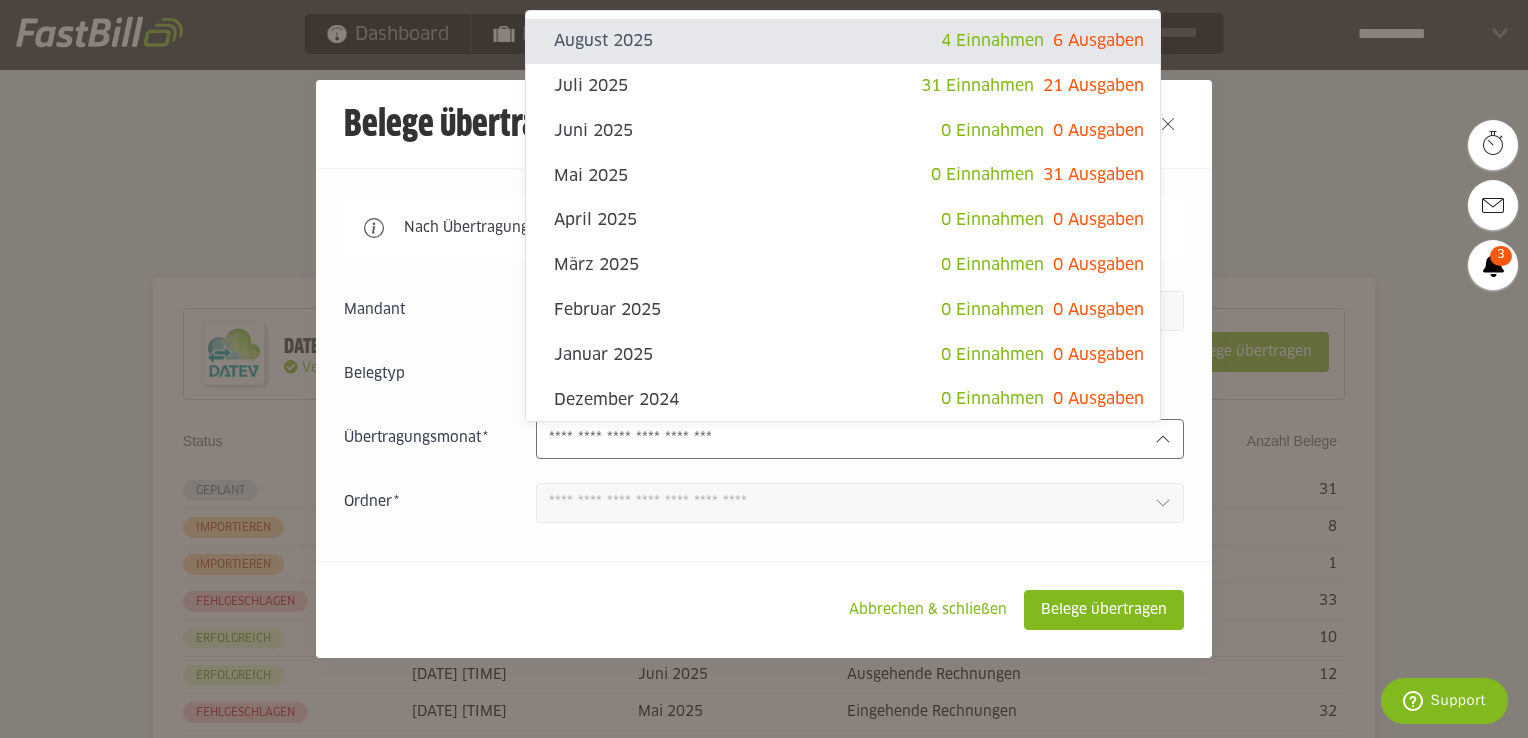 click 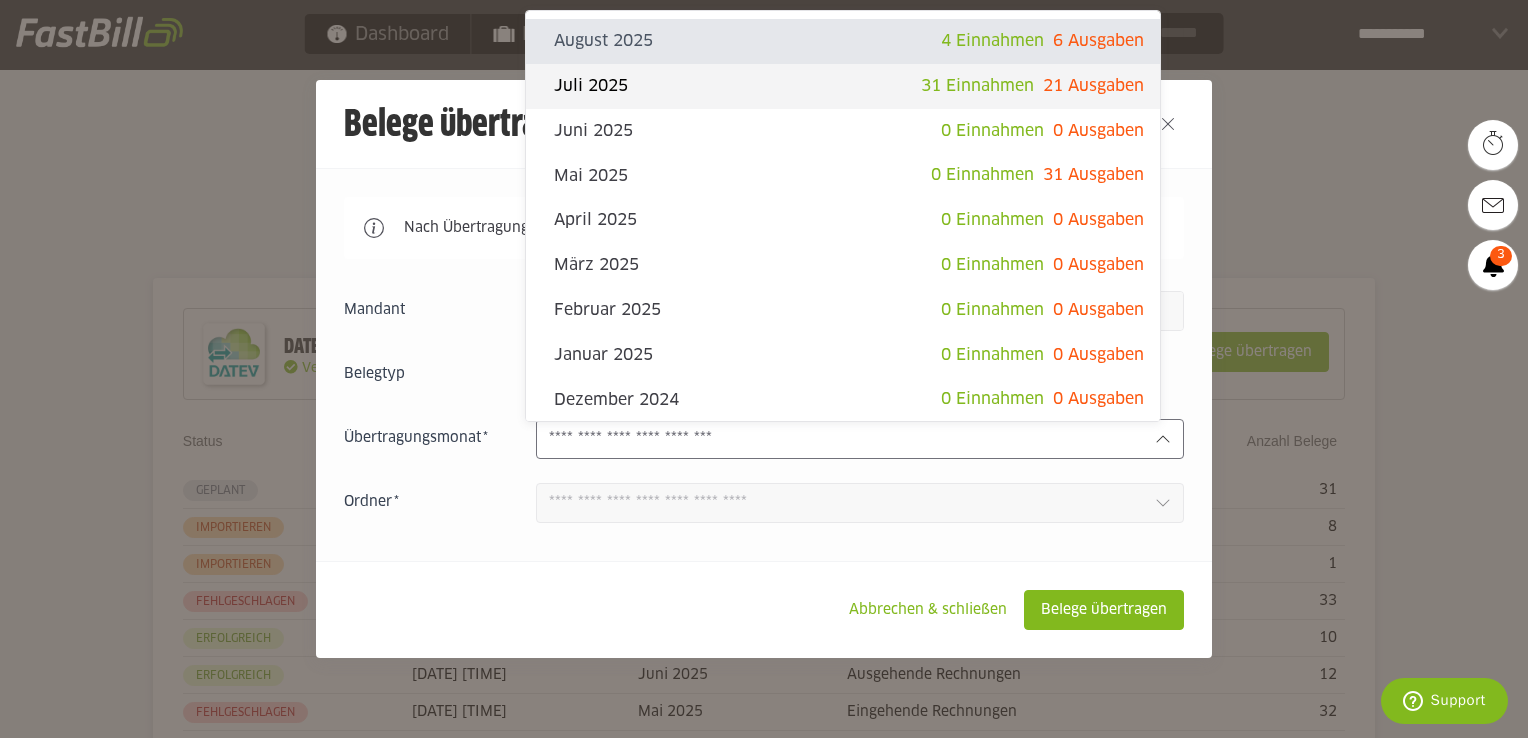 click on "Juli 2025" 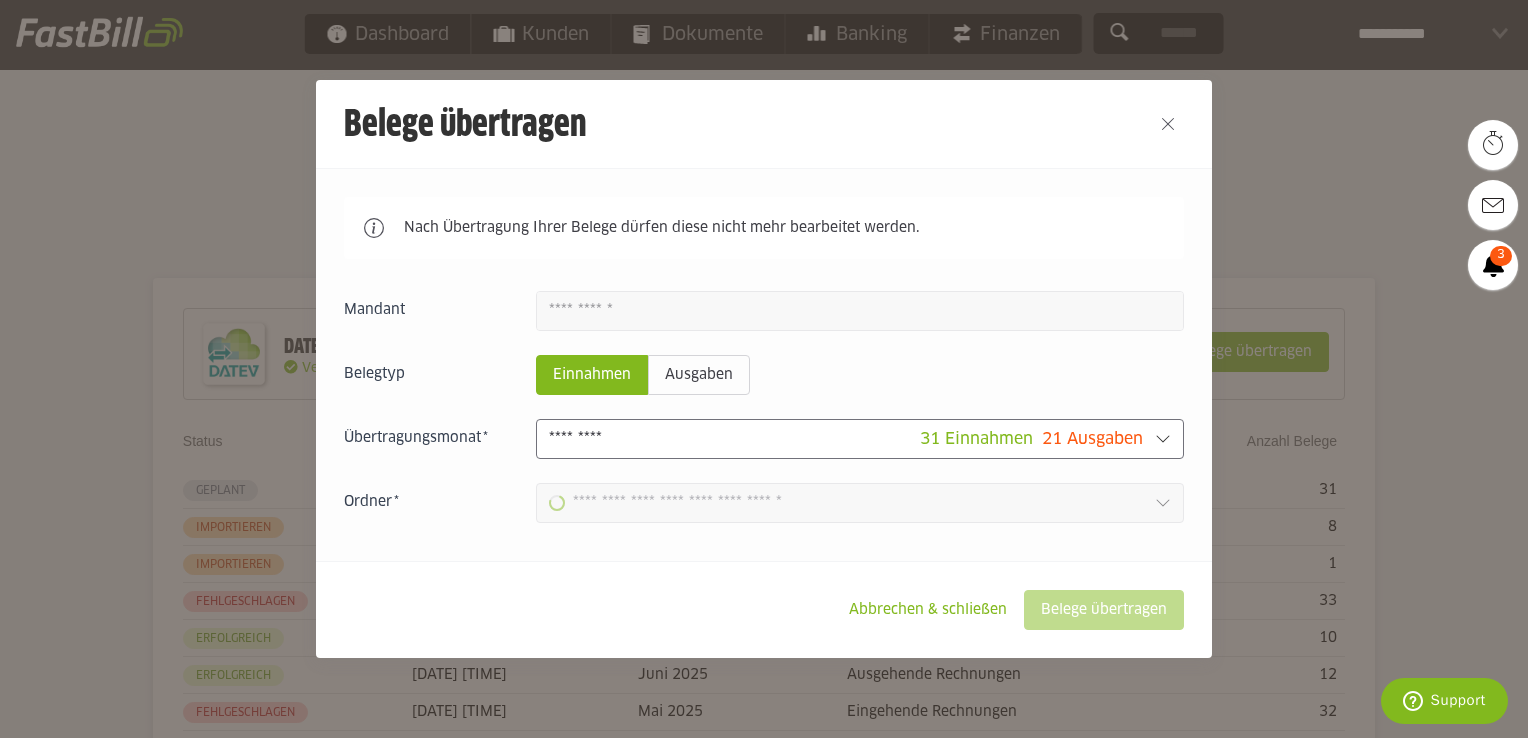 type on "**********" 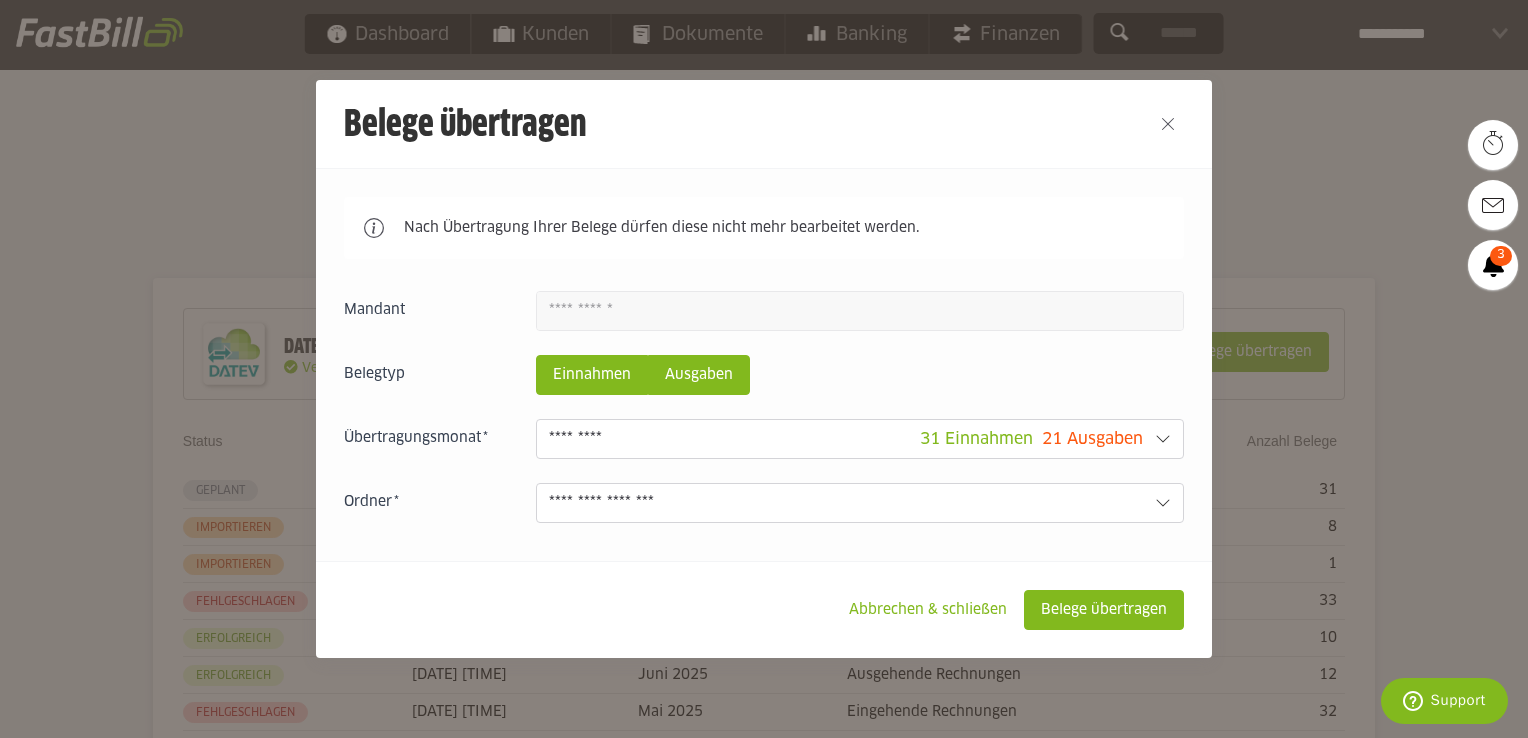 click on "Ausgaben" 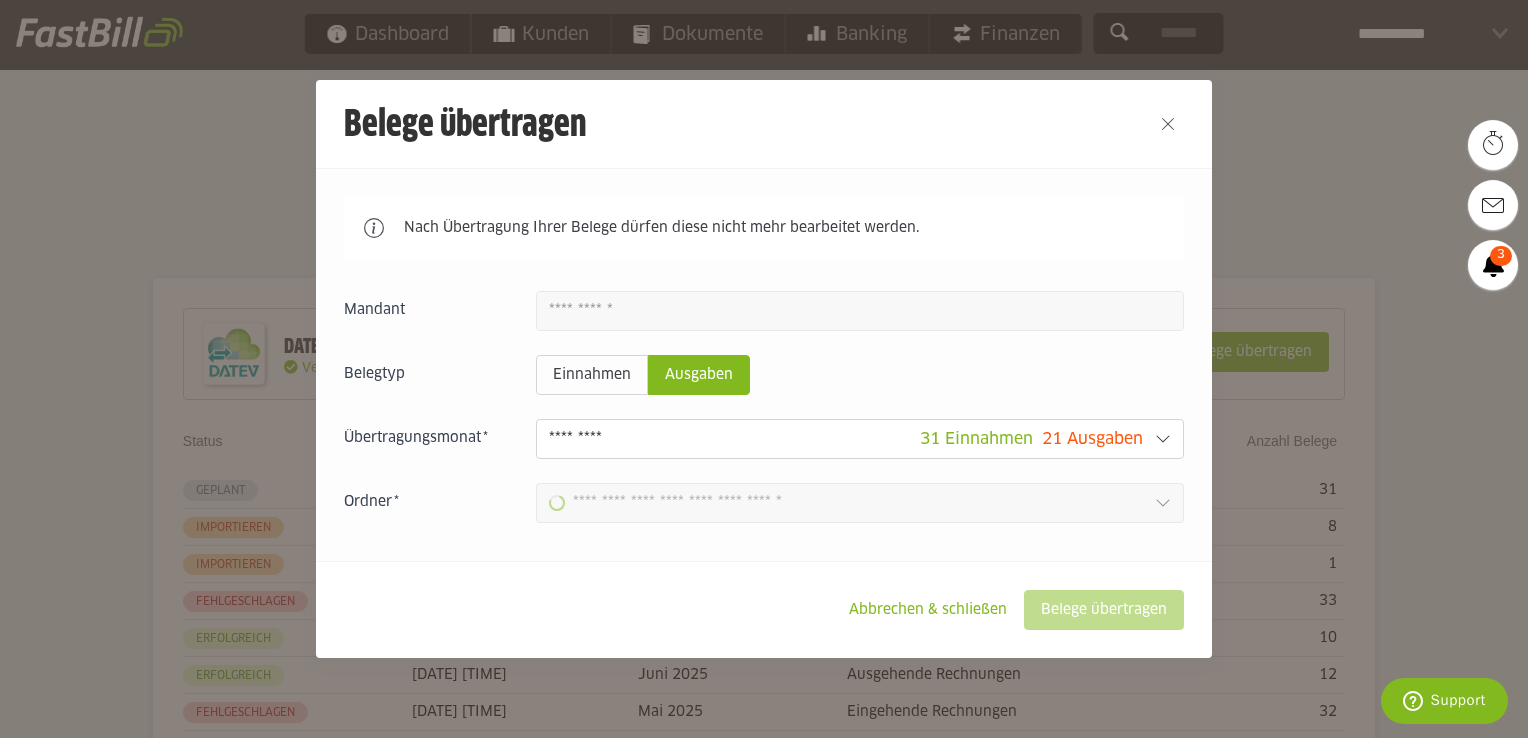 type on "**********" 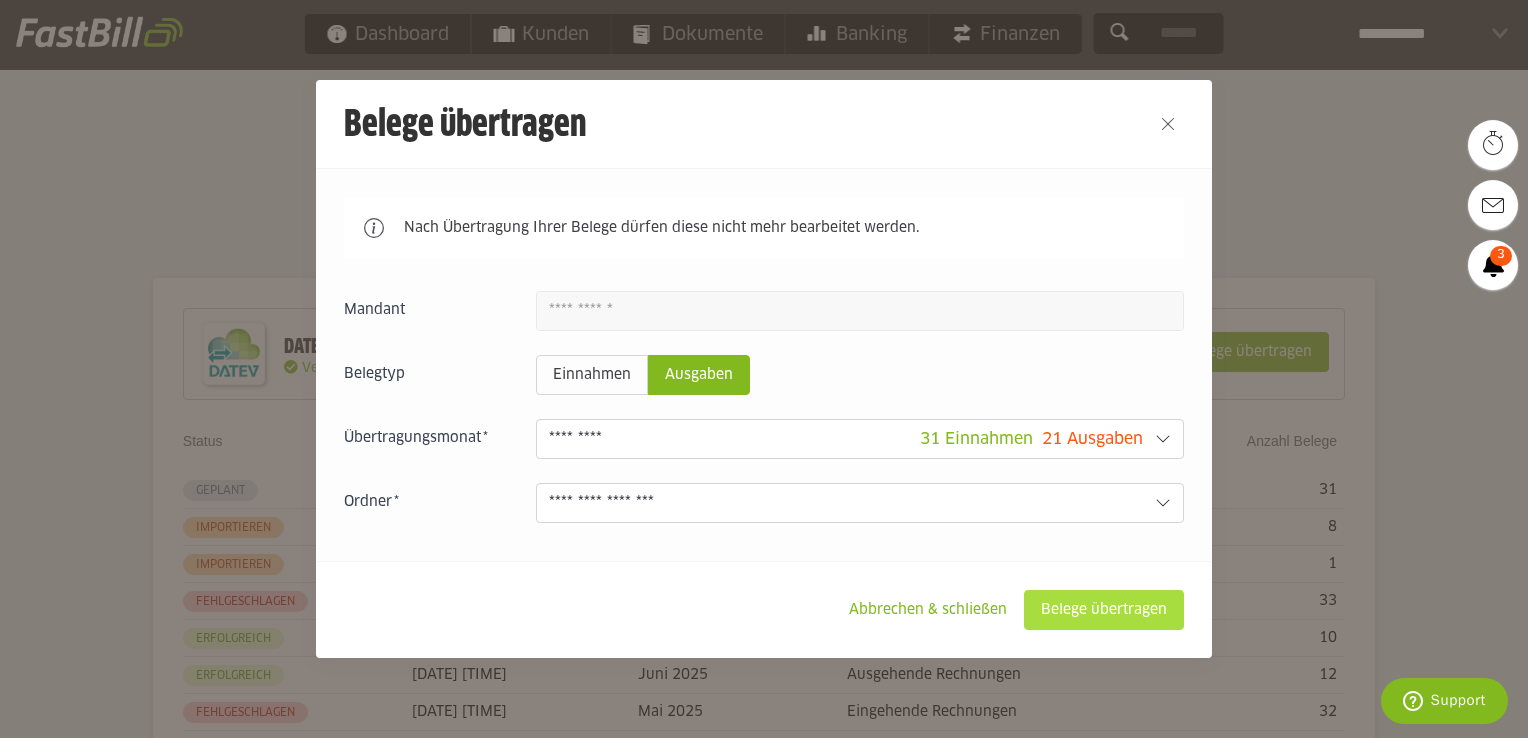 click on "Belege übertragen" at bounding box center [1104, 610] 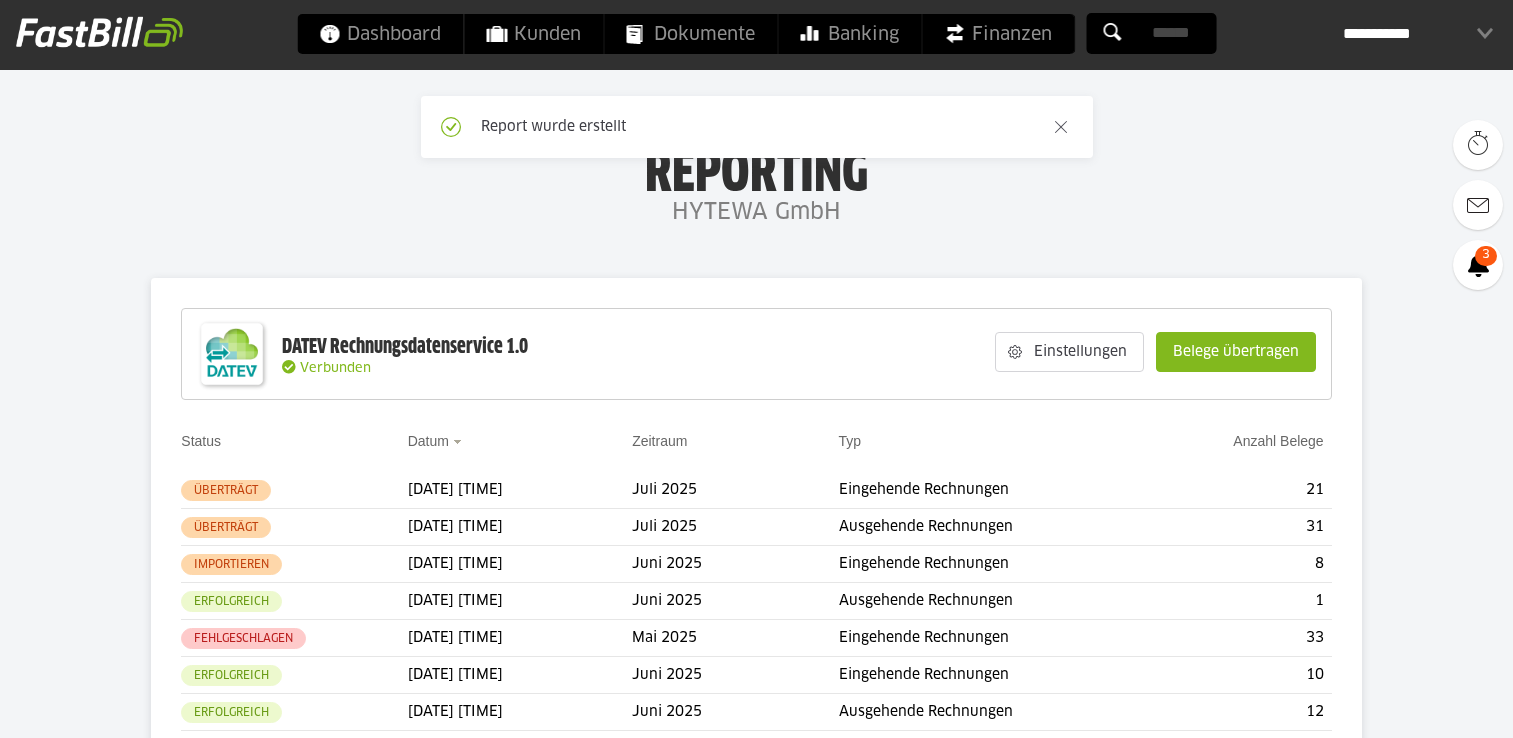 scroll, scrollTop: 0, scrollLeft: 0, axis: both 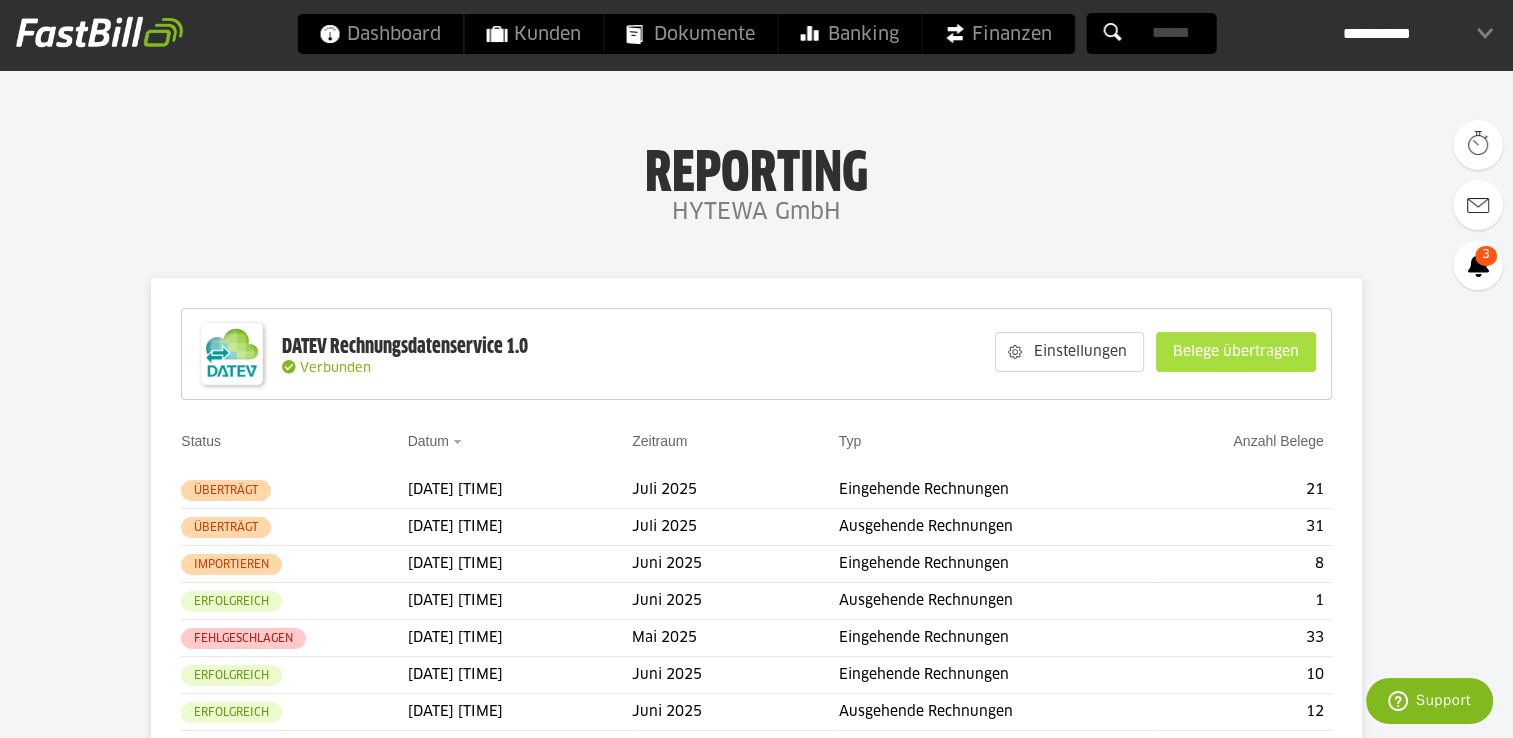 click on "Belege übertragen" at bounding box center (1236, 352) 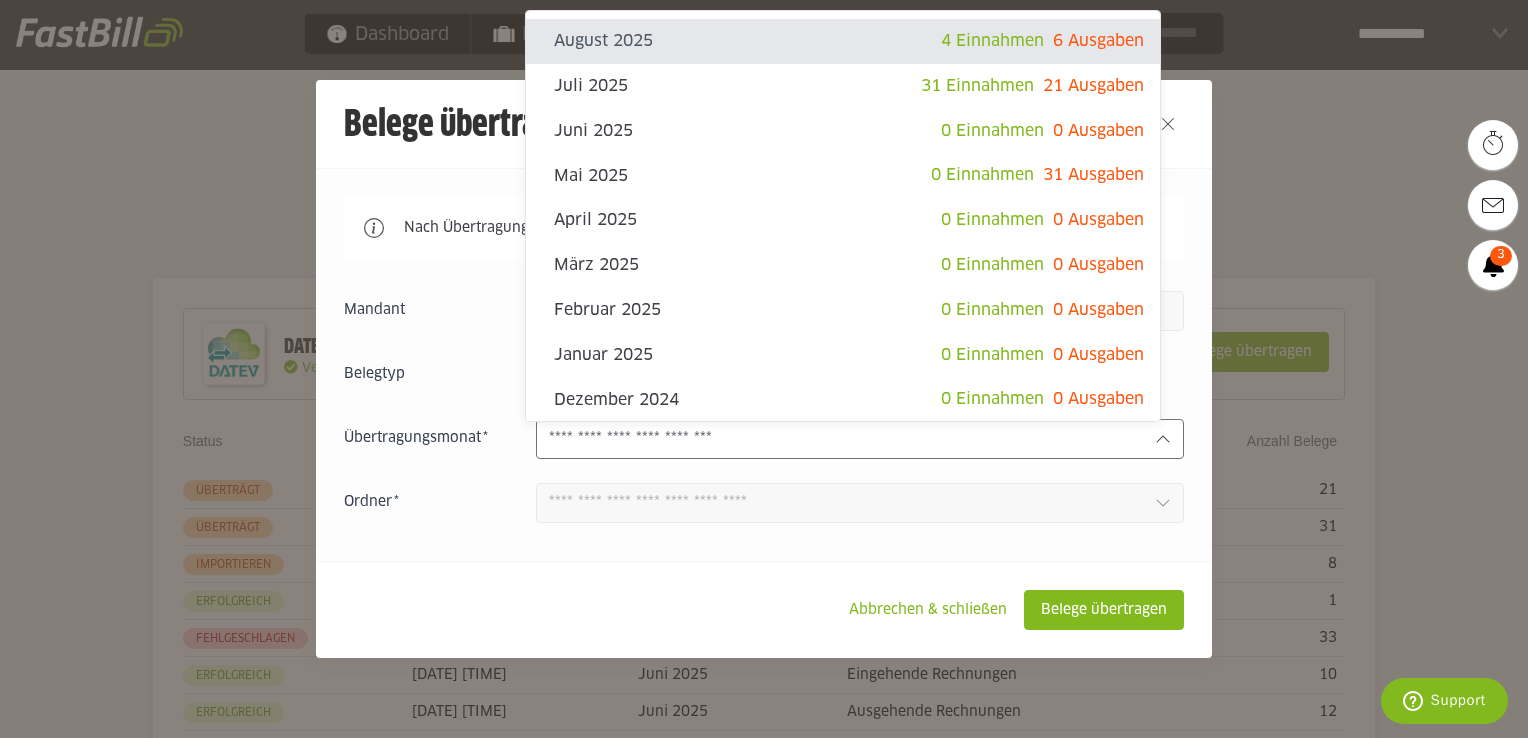 click 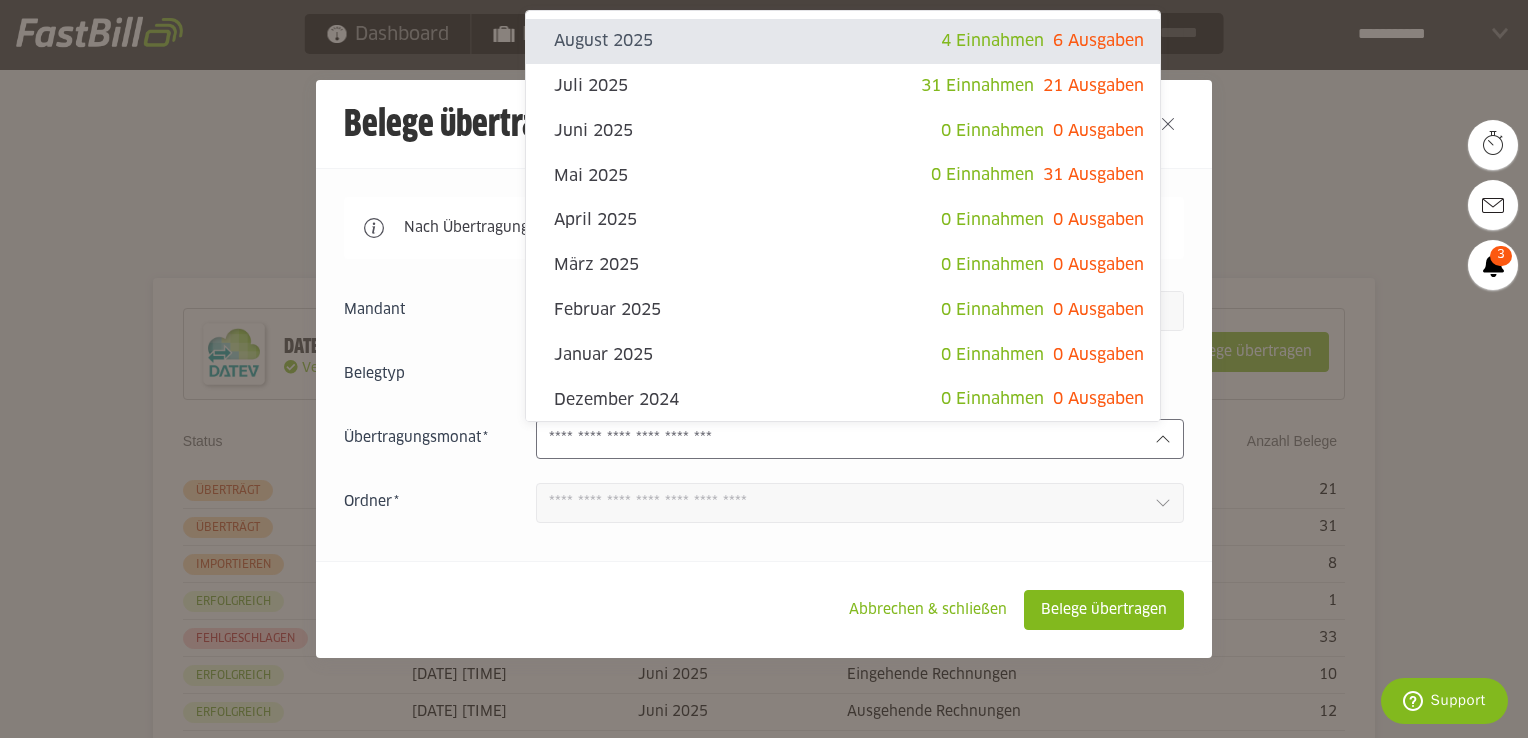 click on "August 2025" 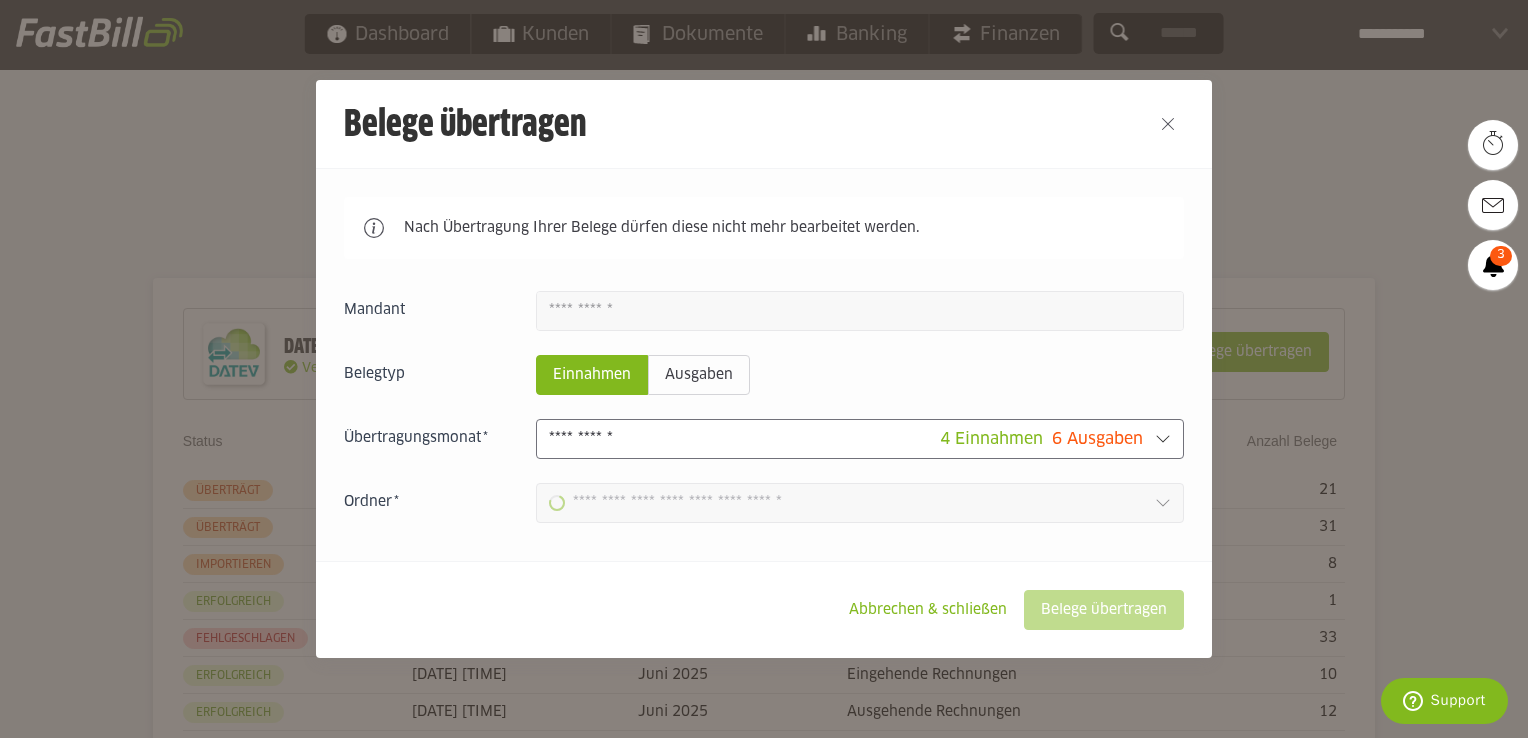 type on "**********" 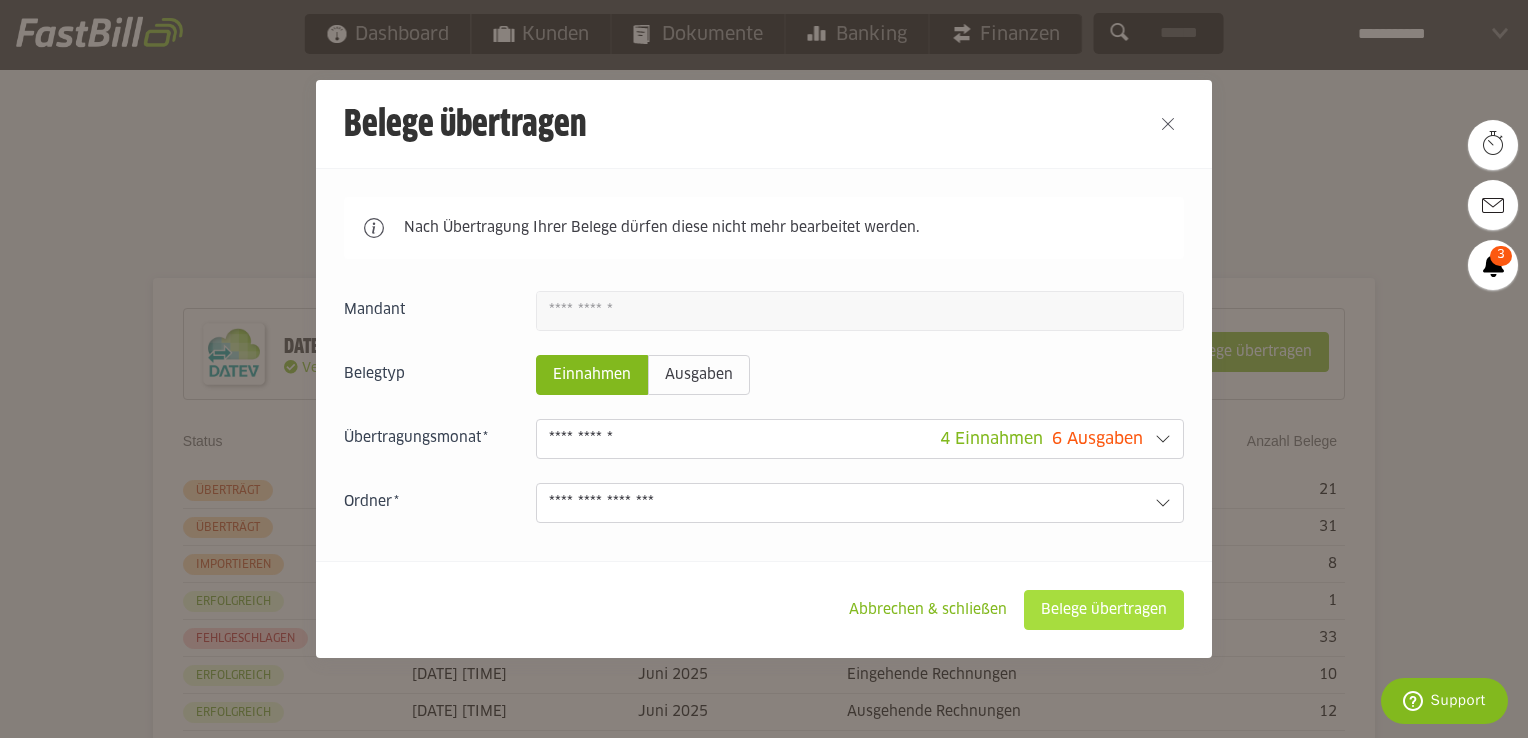 click on "Belege übertragen" at bounding box center (1104, 610) 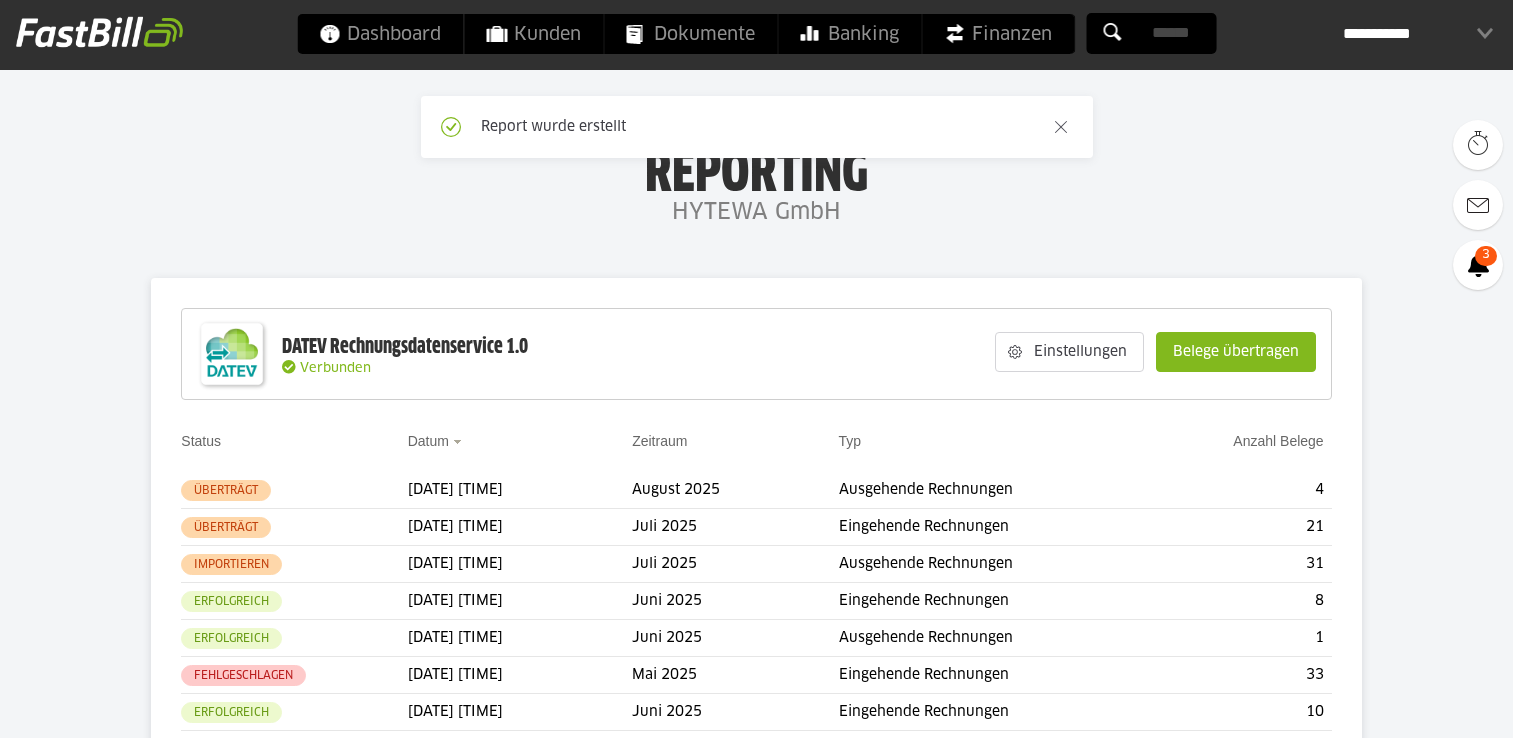 scroll, scrollTop: 0, scrollLeft: 0, axis: both 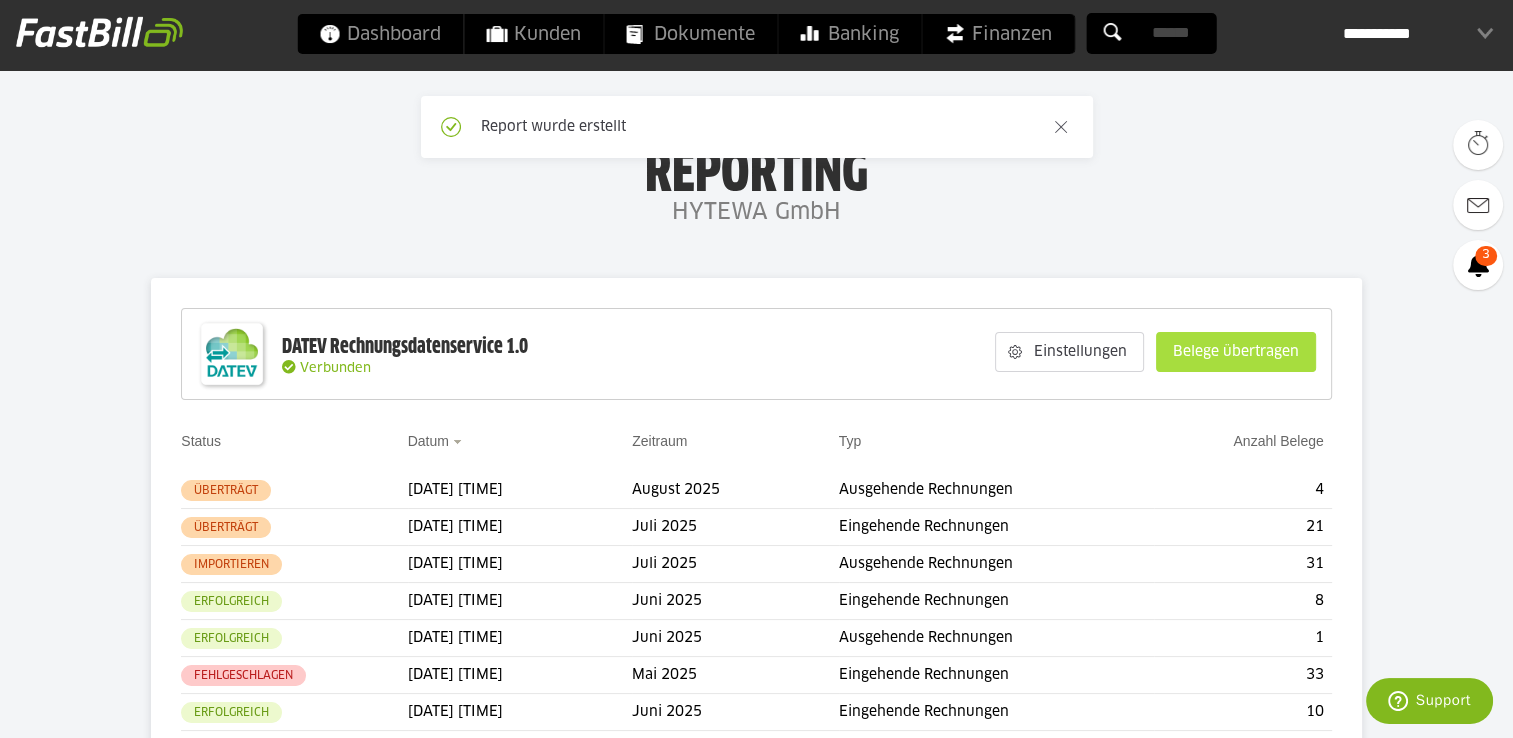 click on "Belege übertragen" at bounding box center [1236, 352] 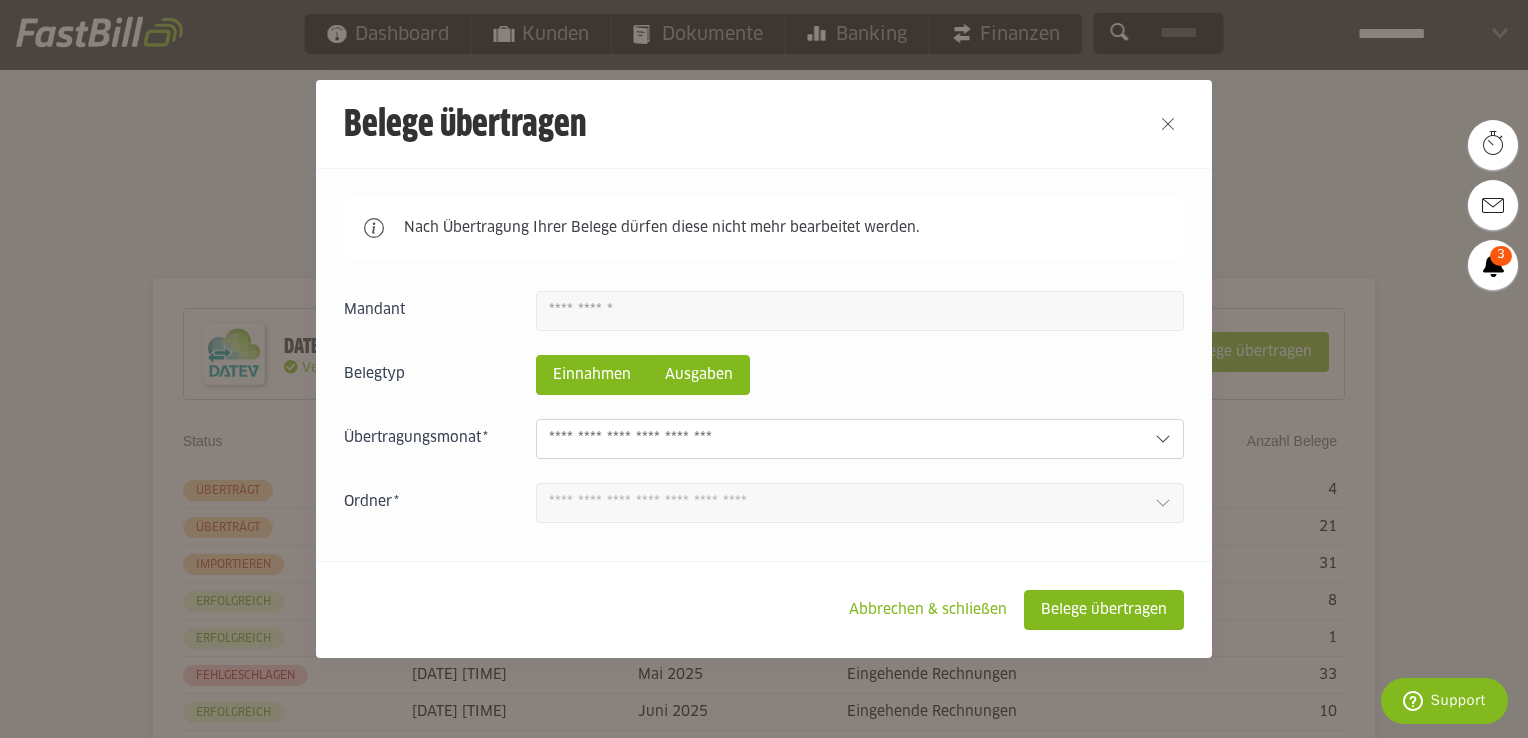 click on "Ausgaben" 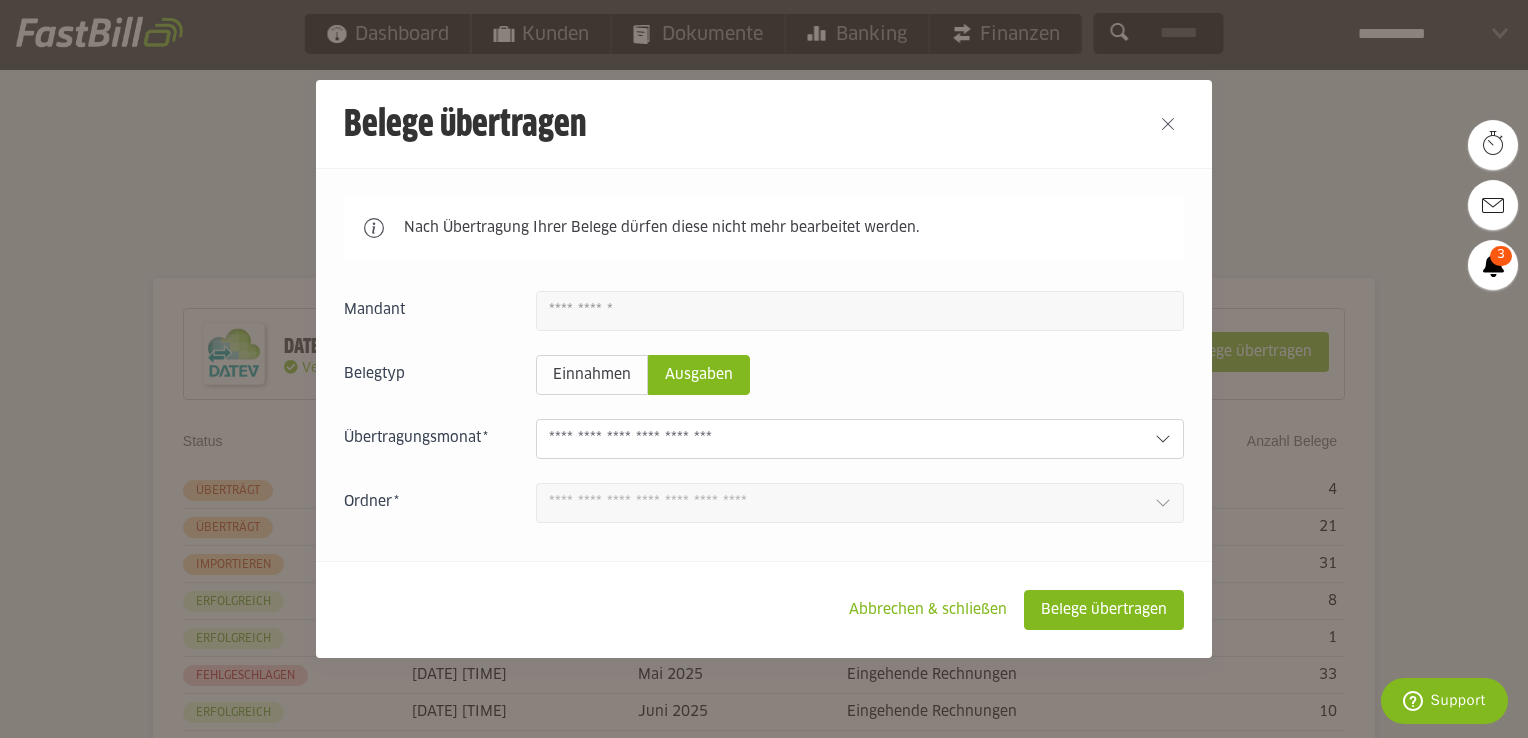 click 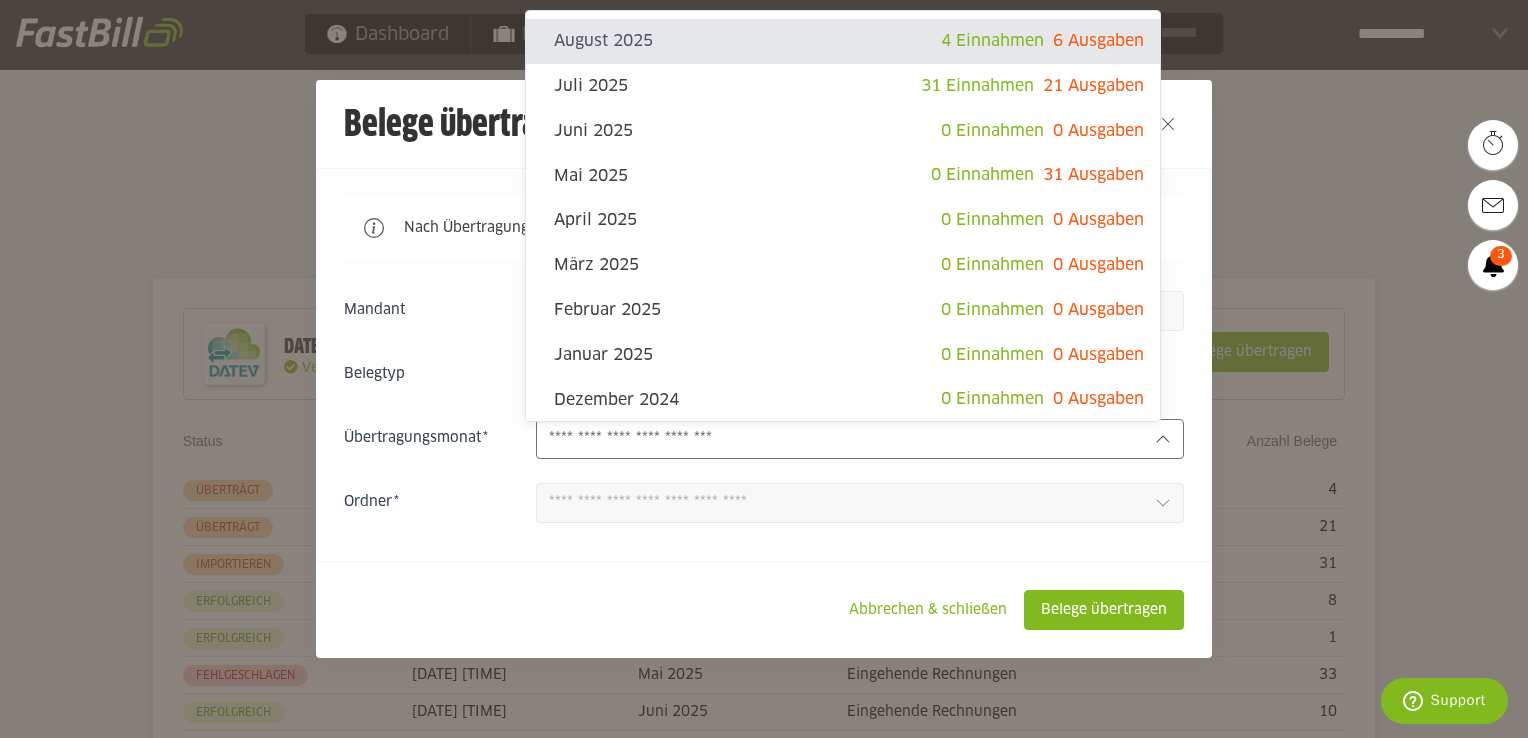 click on "August 2025" 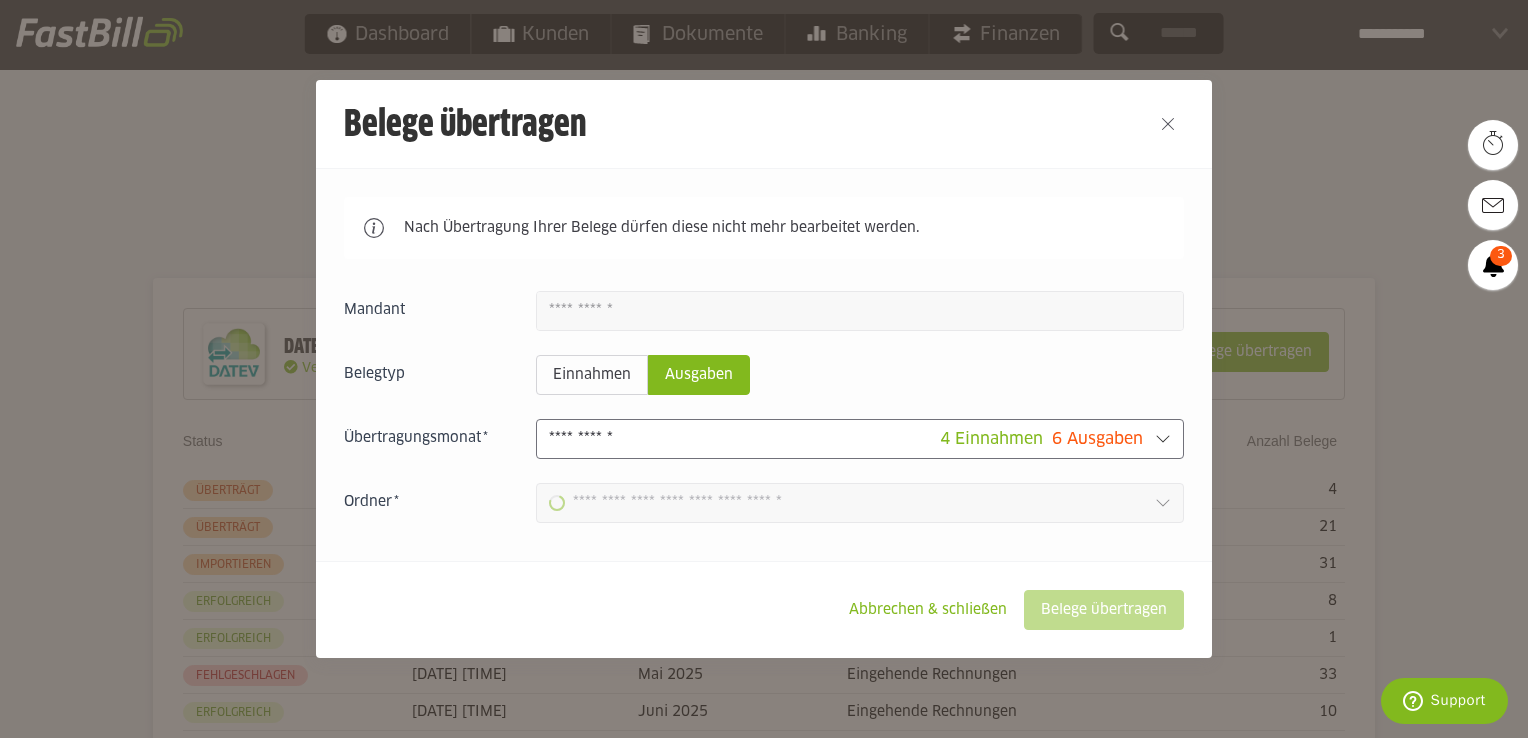 type on "**********" 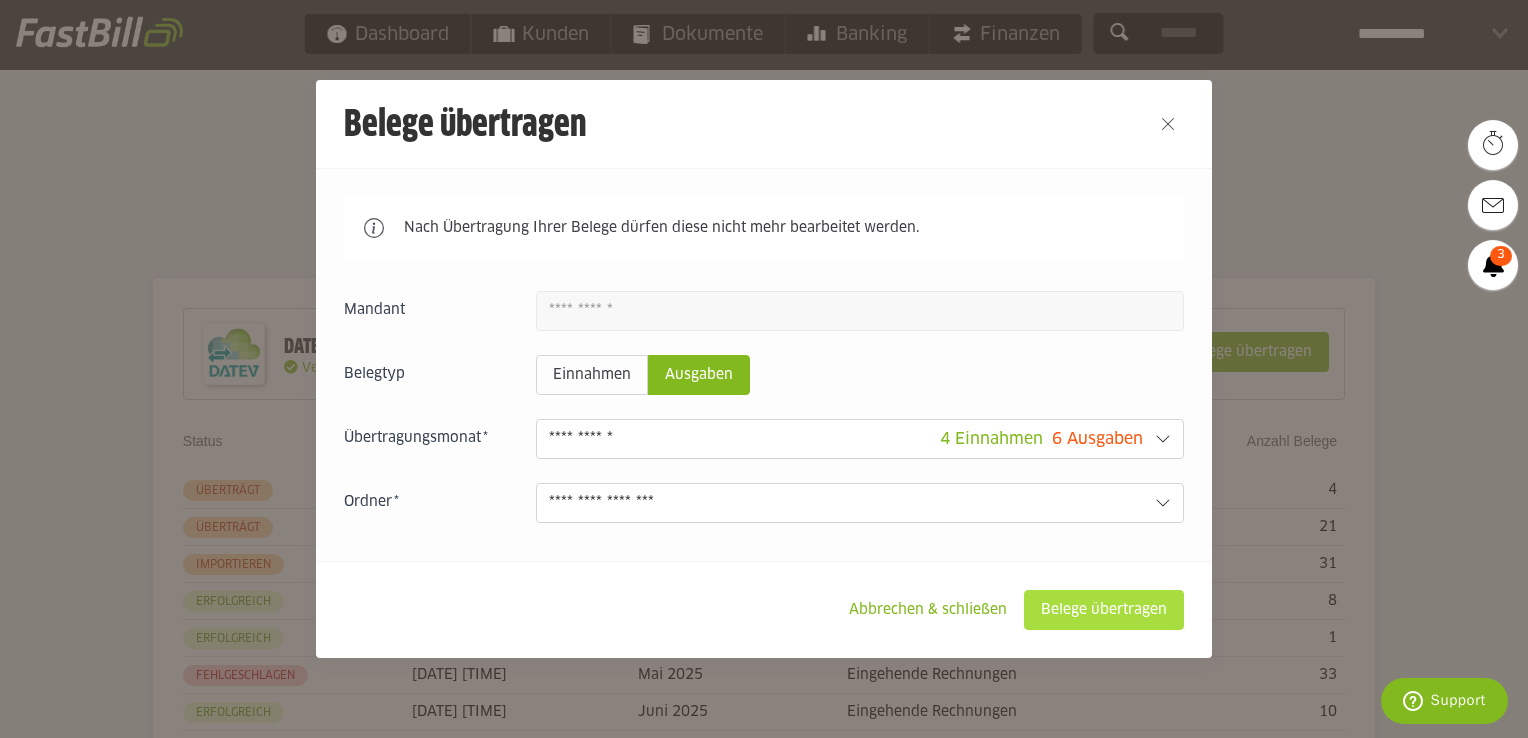 click on "Belege übertragen" at bounding box center [1104, 610] 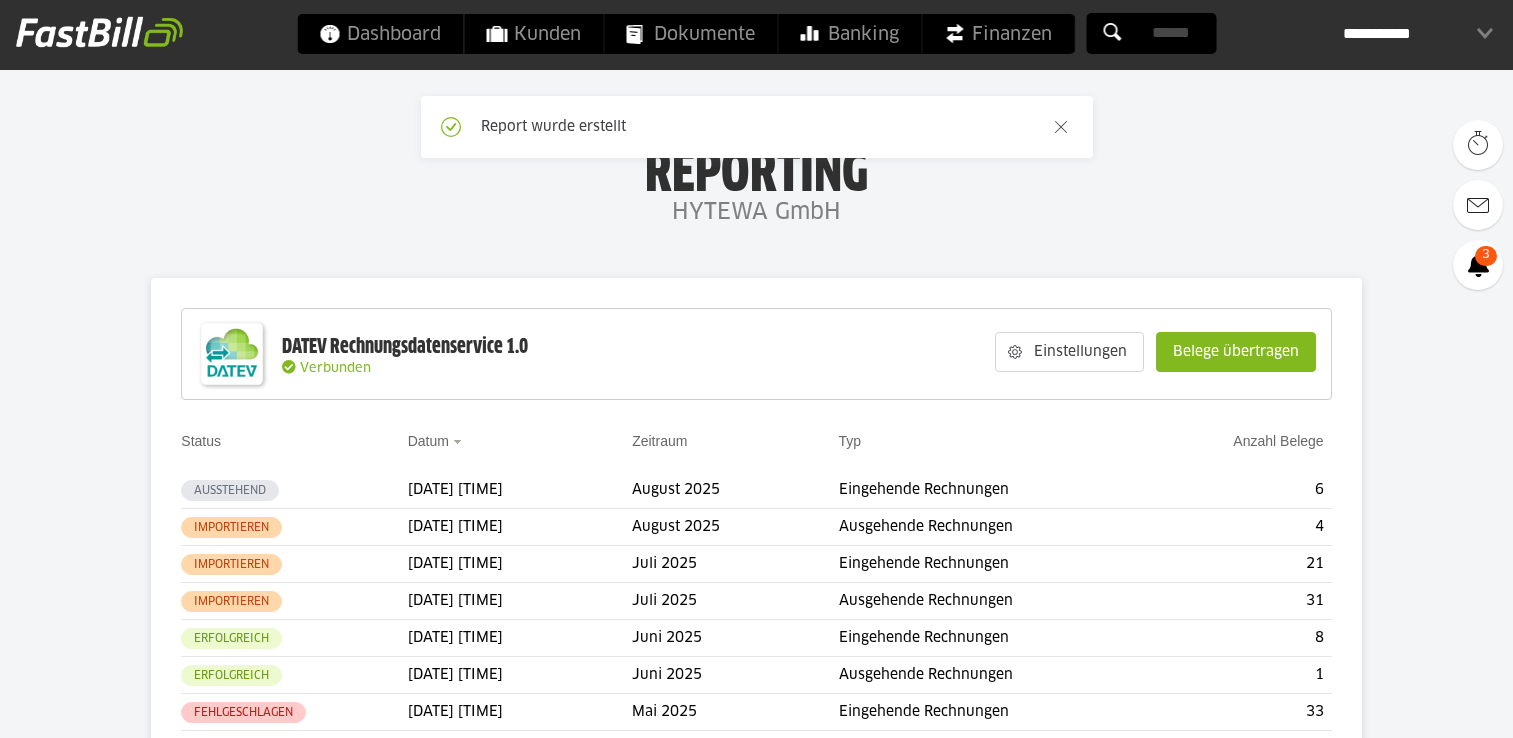 scroll, scrollTop: 0, scrollLeft: 0, axis: both 